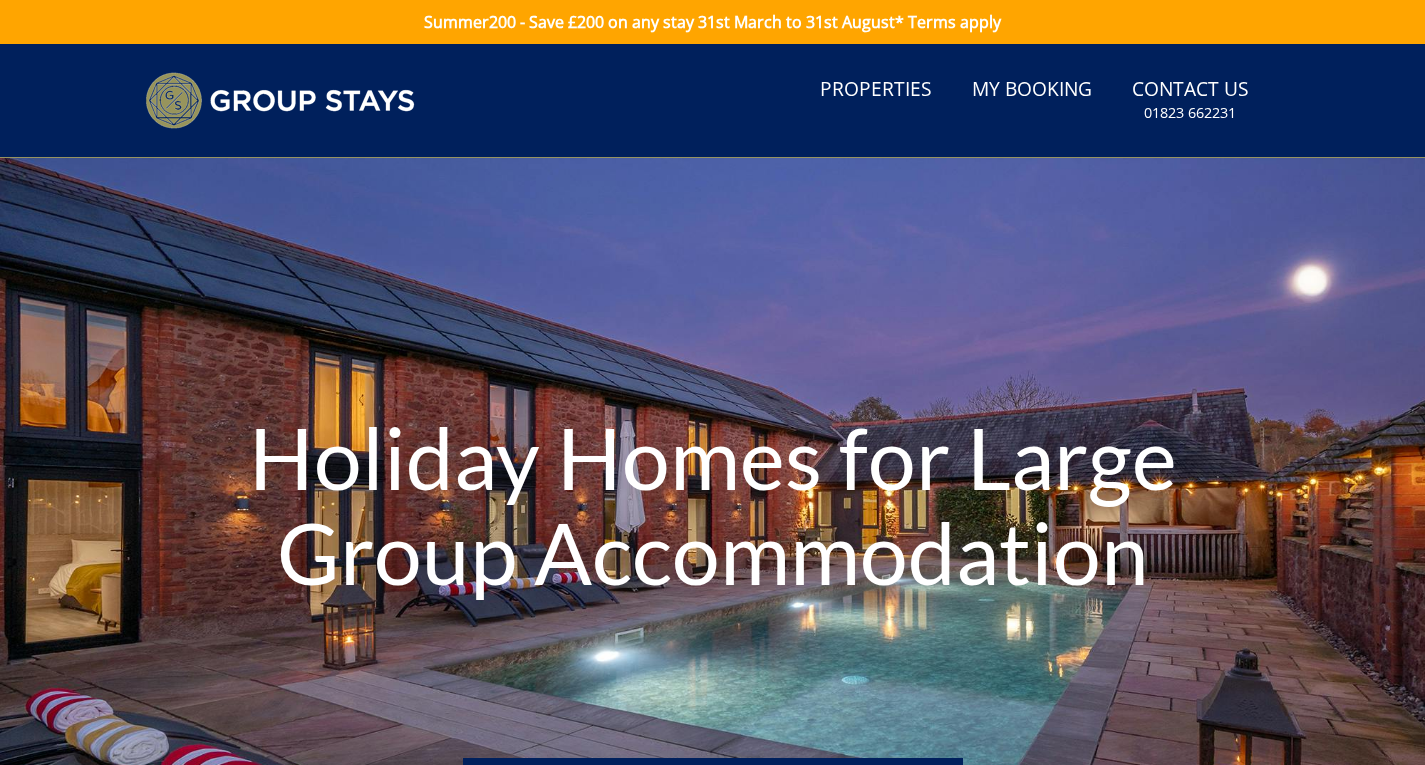 scroll, scrollTop: 0, scrollLeft: 0, axis: both 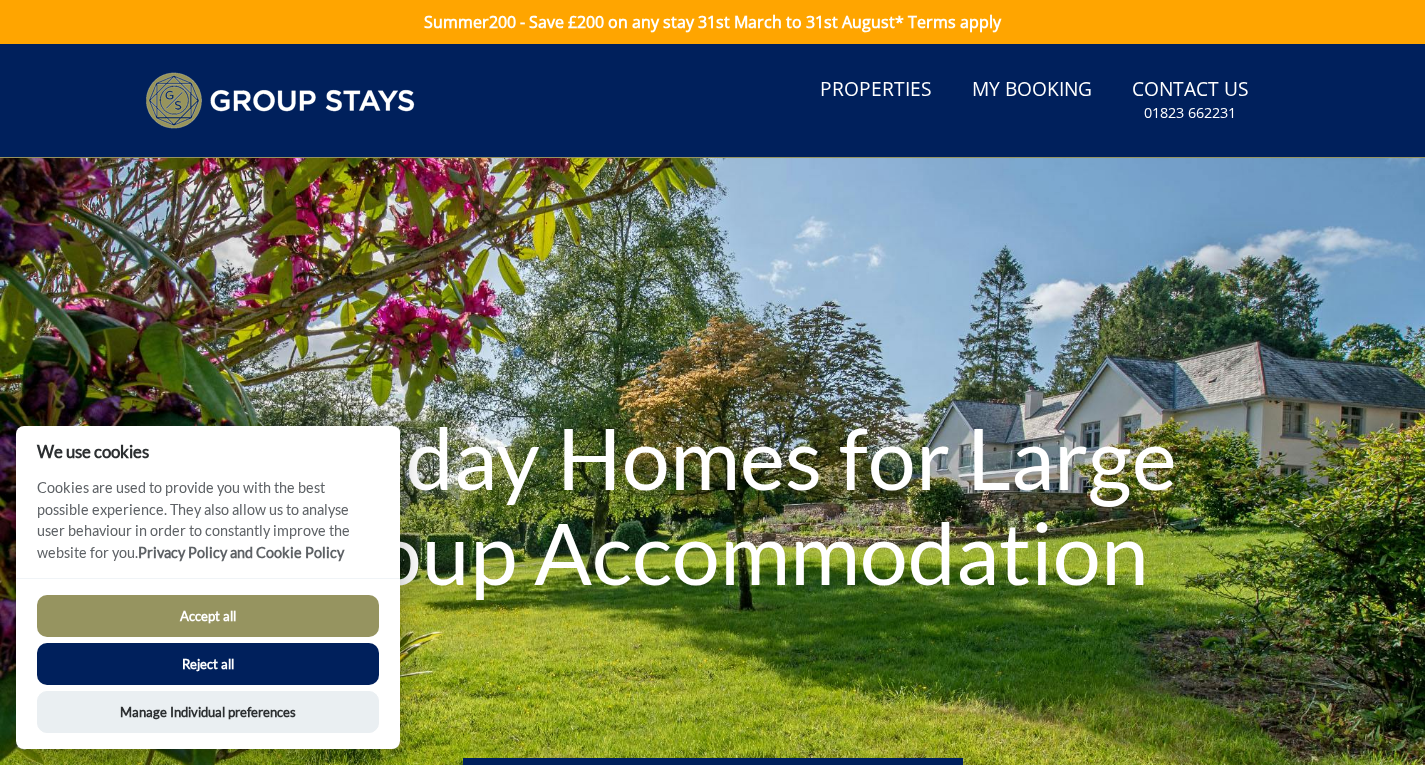 click on "Accept all" at bounding box center (208, 616) 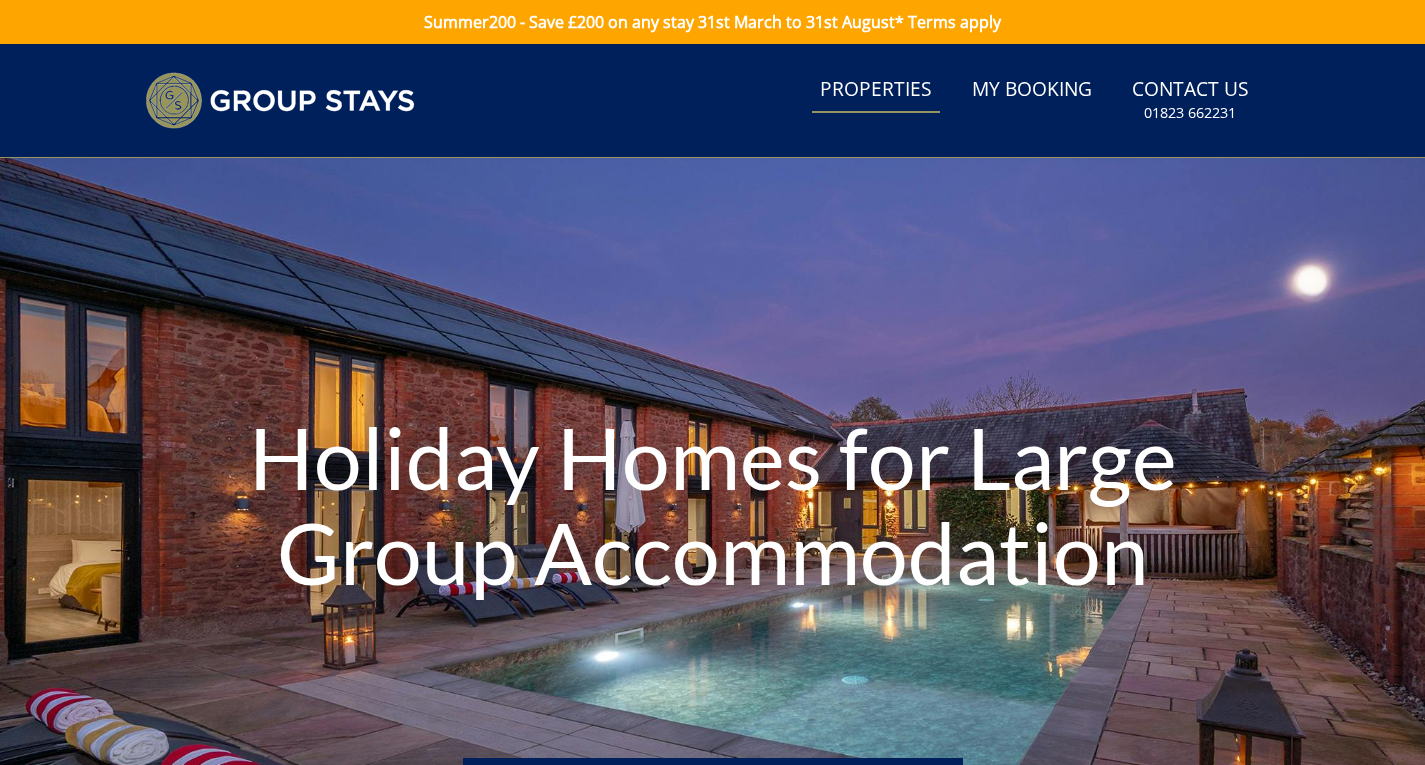 scroll, scrollTop: 0, scrollLeft: 0, axis: both 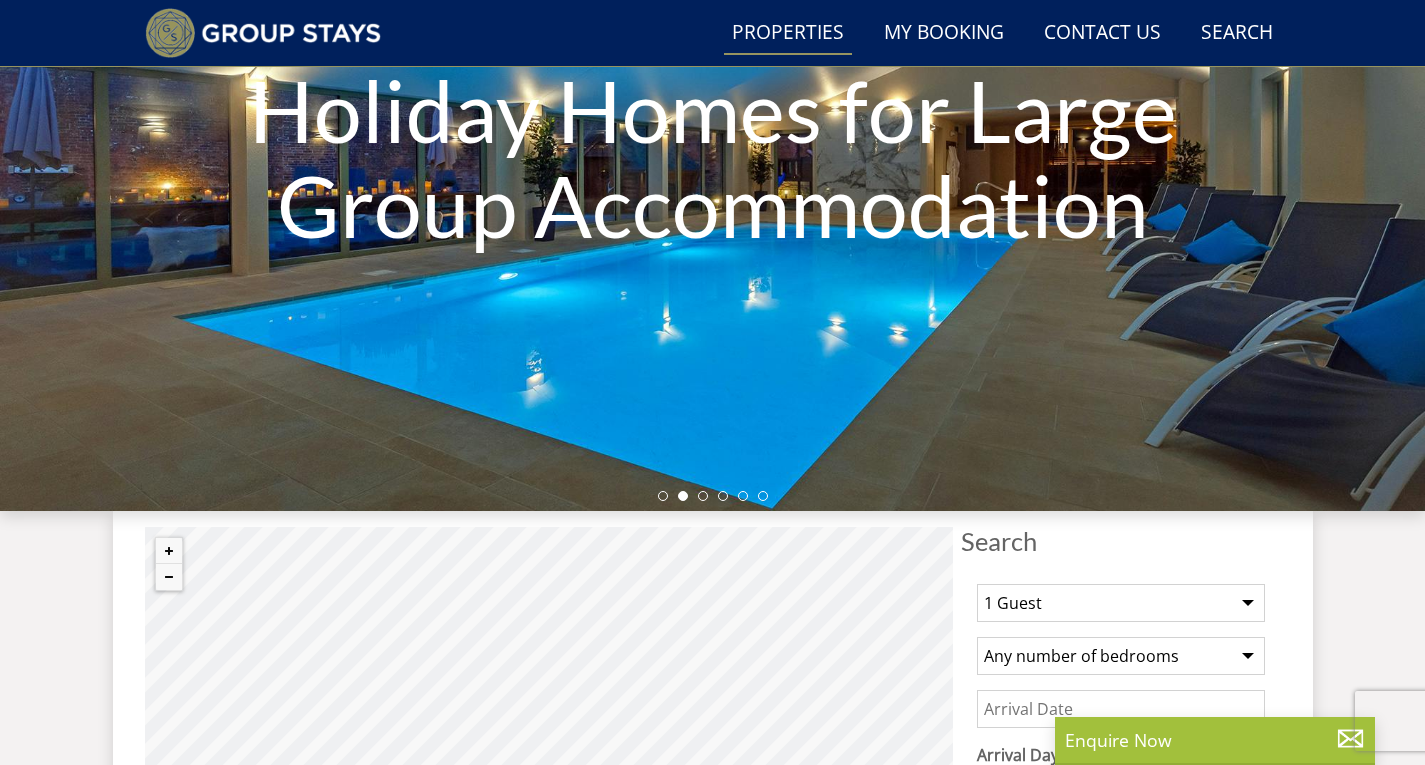 click on "Search
Search
1 Guest
2 Guests
3 Guests
4 Guests
5 Guests
6 Guests
7 Guests
8 Guests
9 Guests
10 Guests
11 Guests
12 Guests
13 Guests
14 Guests
15 Guests
16 Guests
17 Guests
18 Guests
19 Guests
20 Guests
21 Guests
22 Guests
23 Guests
24 Guests
25 Guests
26 Guests
27 Guests
28 Guests
29 Guests
30 Guests
31 Guests
32 Guests
33 Guests
34 Guests
35 Guests
36 Guests
37 Guests
38 Guests
39 Guests
40 Guests
41 Guests
42 Guests
43 Guests
44 Guests
45 Guests
46 Guests
47 Guests
48 Guests
49 Guests
50 Guests
Any number of bedrooms
3 Bedrooms
4 Bedrooms
5 Bedrooms
6 Bedrooms
7 Bedrooms
8 Bedrooms
9 Bedrooms
10 Bedrooms
11 Bedrooms
12 Bedrooms
13 Bedrooms
14 Bedrooms
15 Bedrooms
16 Bedrooms" at bounding box center [1121, 1008] 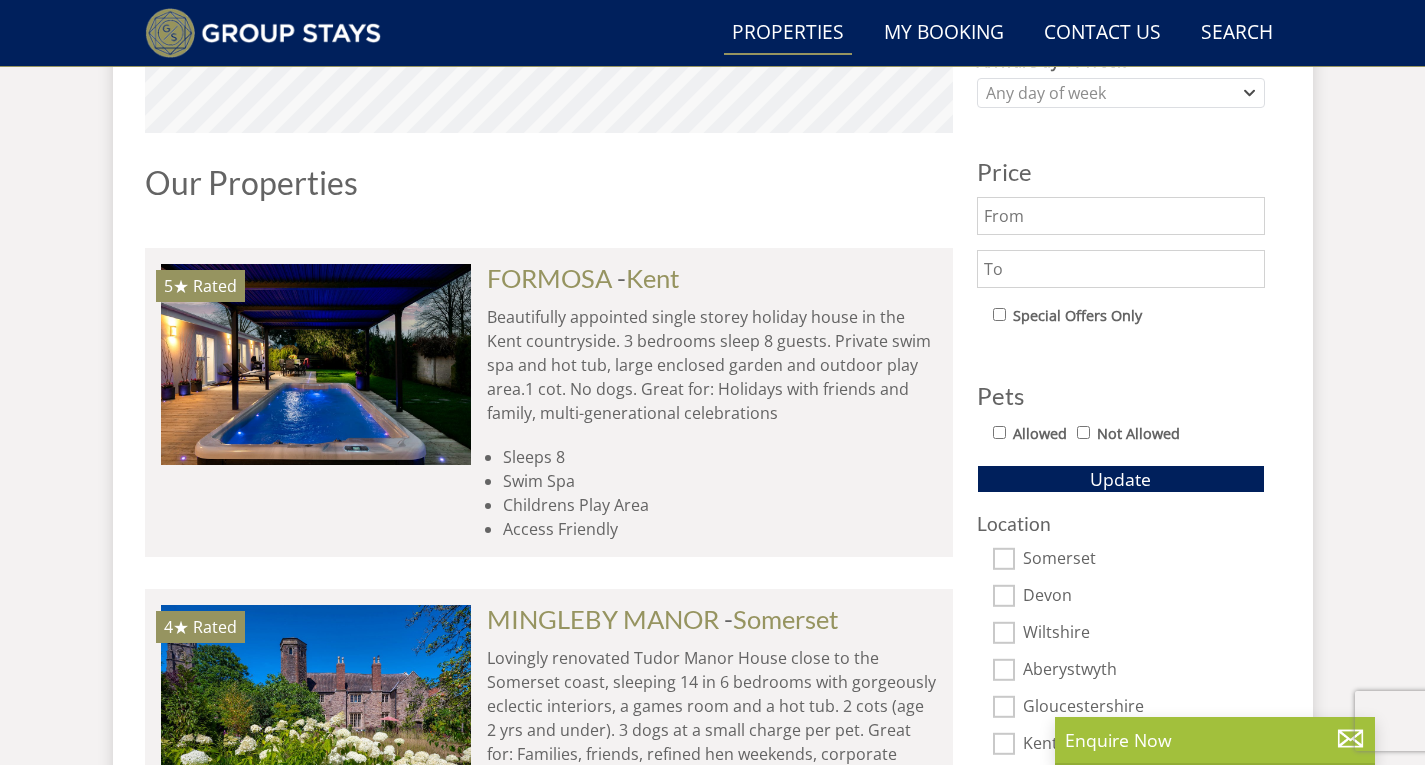 scroll, scrollTop: 1000, scrollLeft: 0, axis: vertical 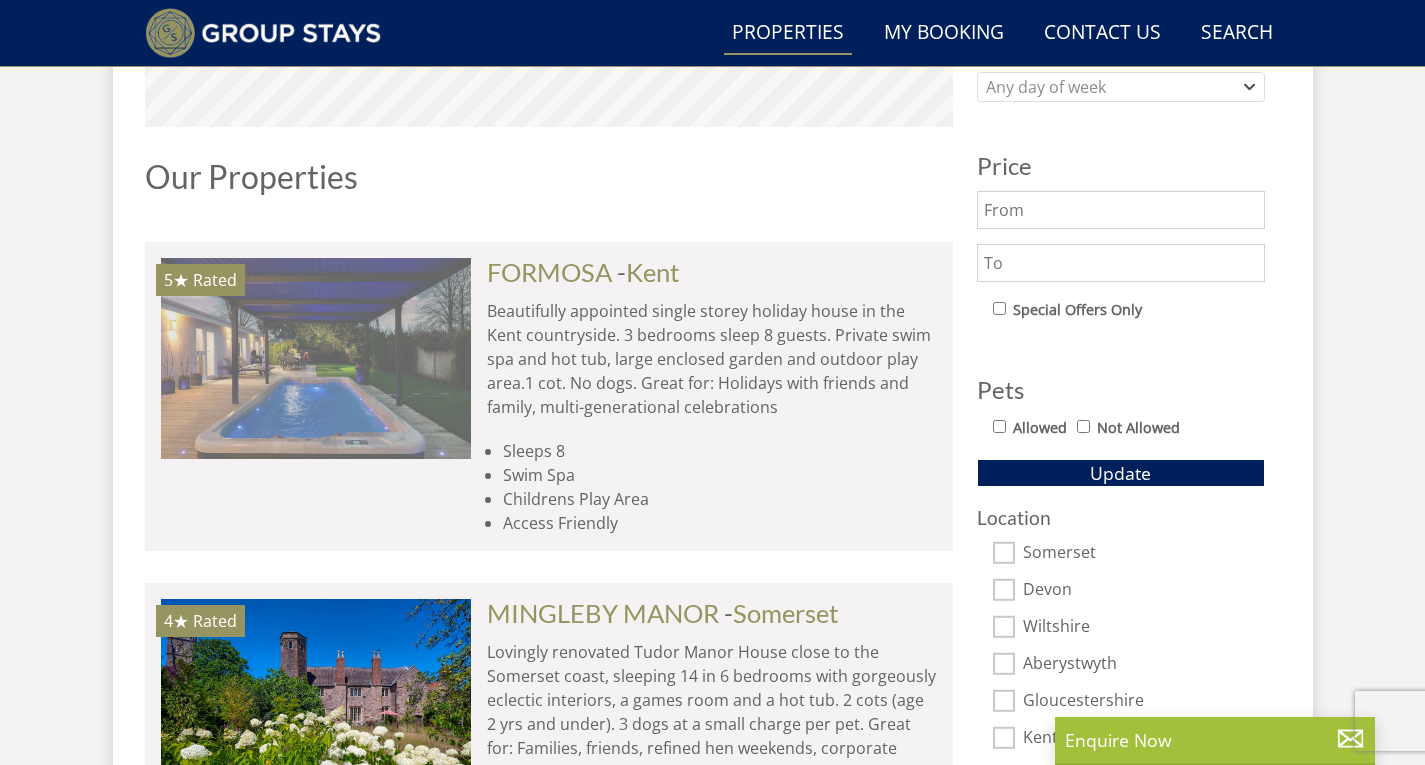 click at bounding box center (316, 358) 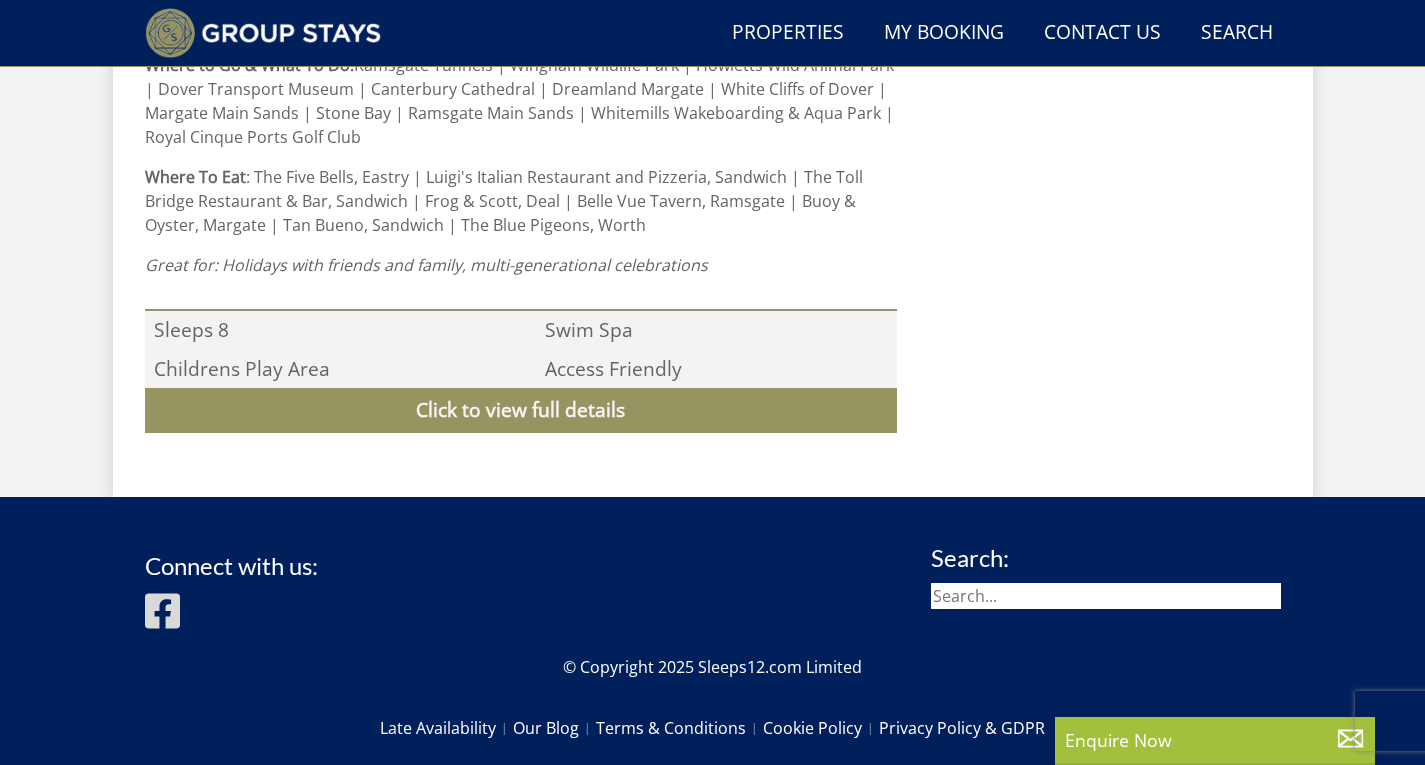 scroll, scrollTop: 1794, scrollLeft: 0, axis: vertical 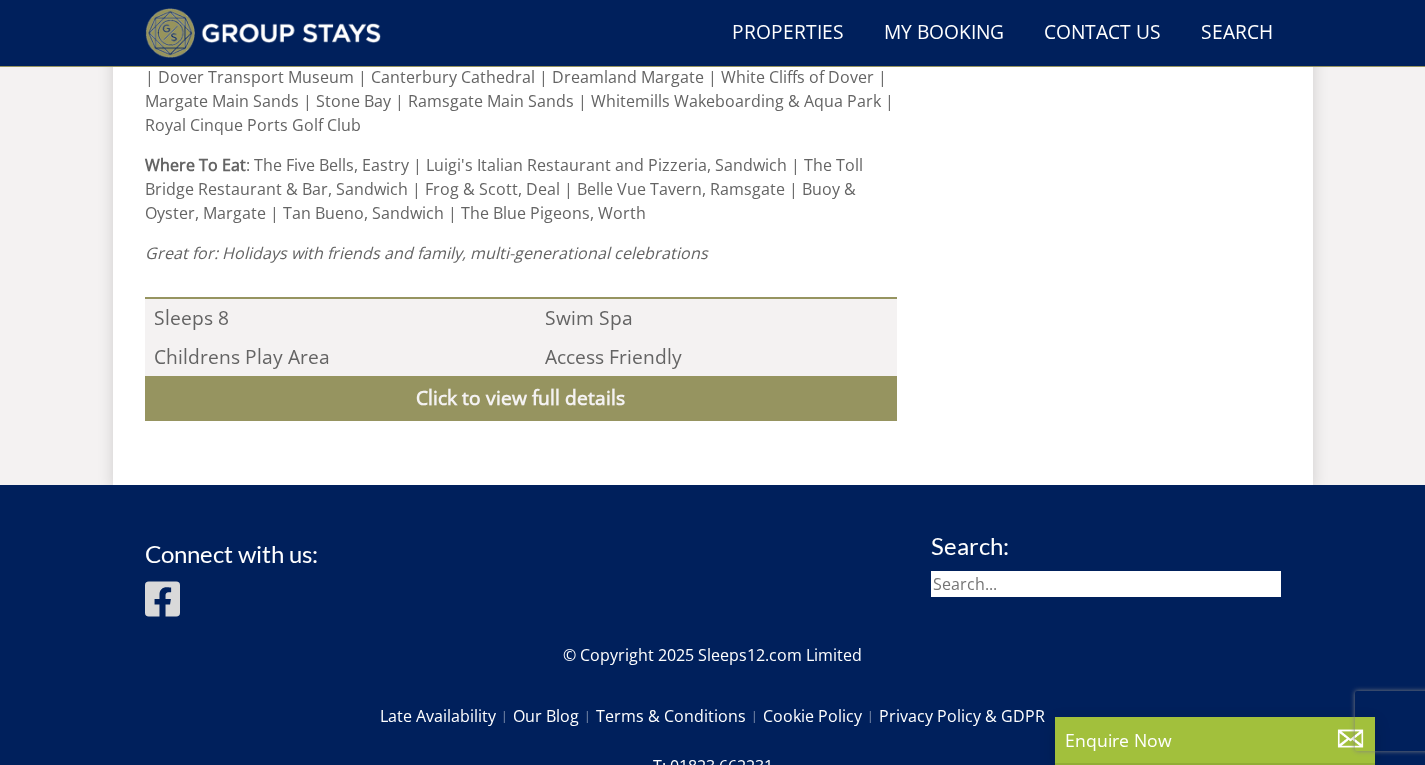 click on "Click to view full details" at bounding box center (521, 398) 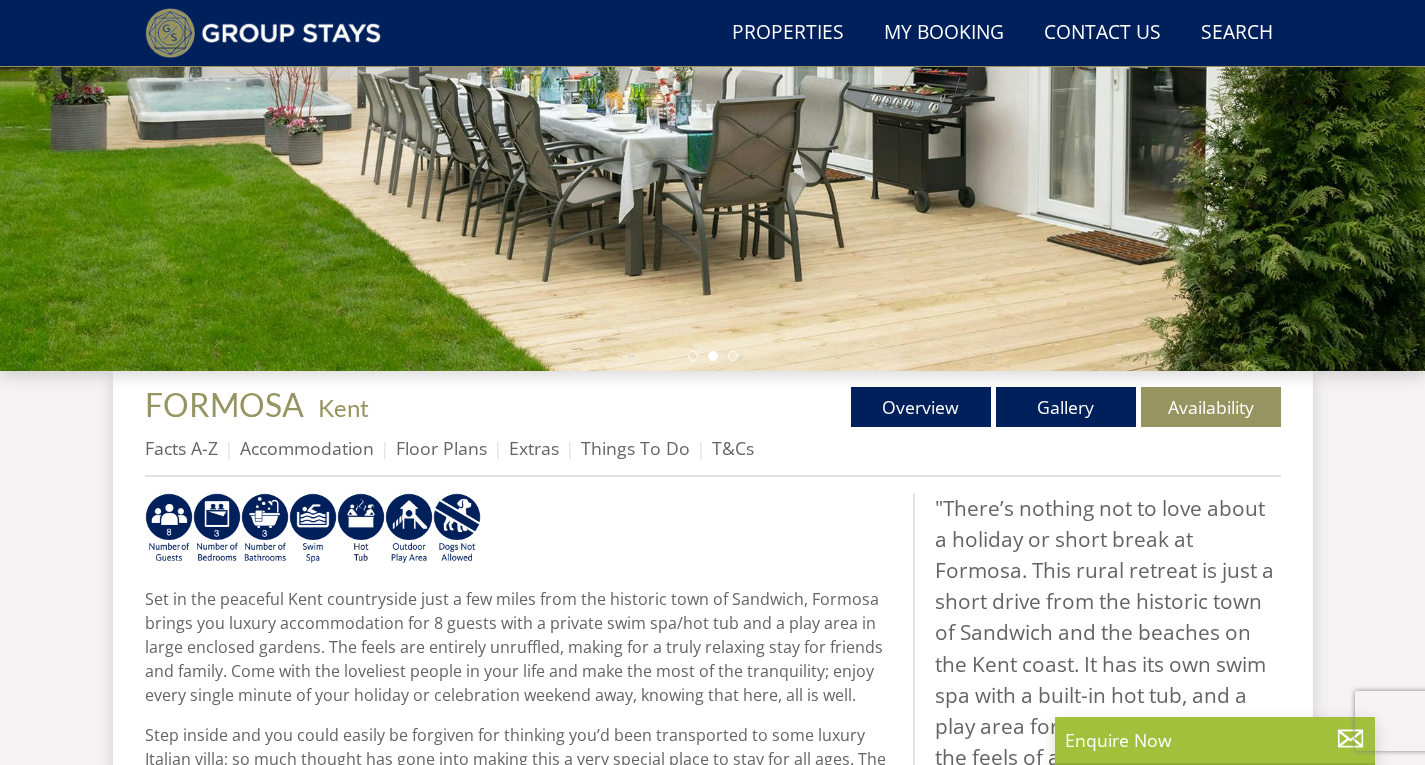 scroll, scrollTop: 394, scrollLeft: 0, axis: vertical 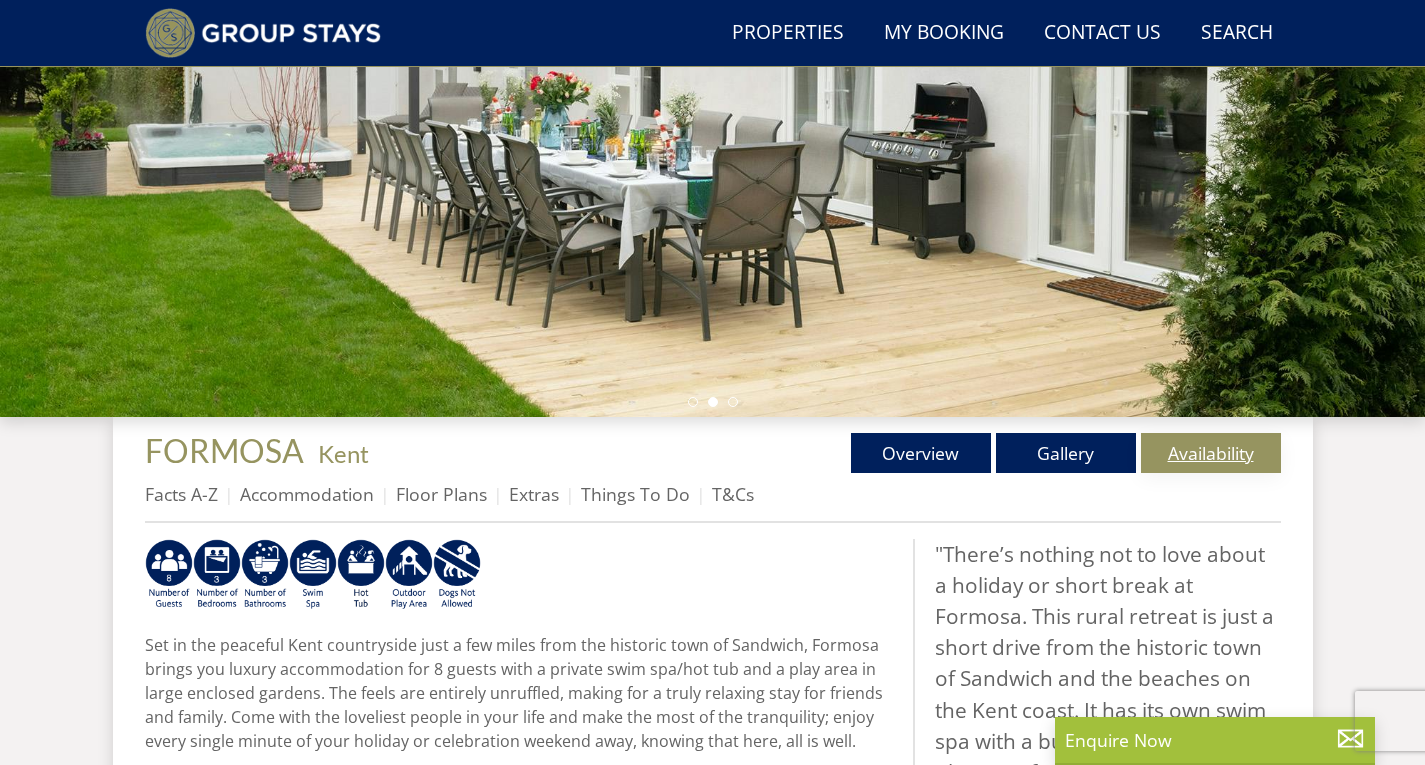 click on "Availability" at bounding box center [1211, 453] 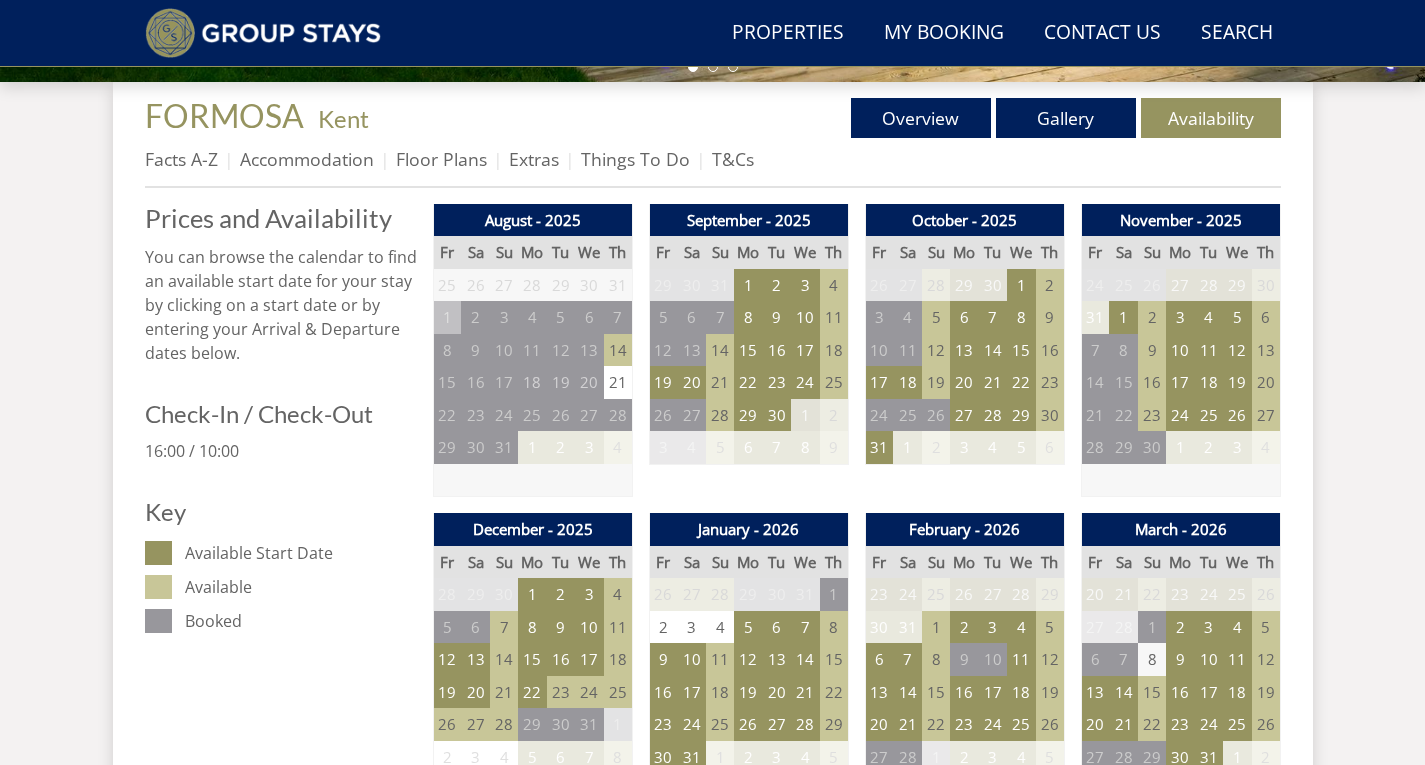 scroll, scrollTop: 593, scrollLeft: 0, axis: vertical 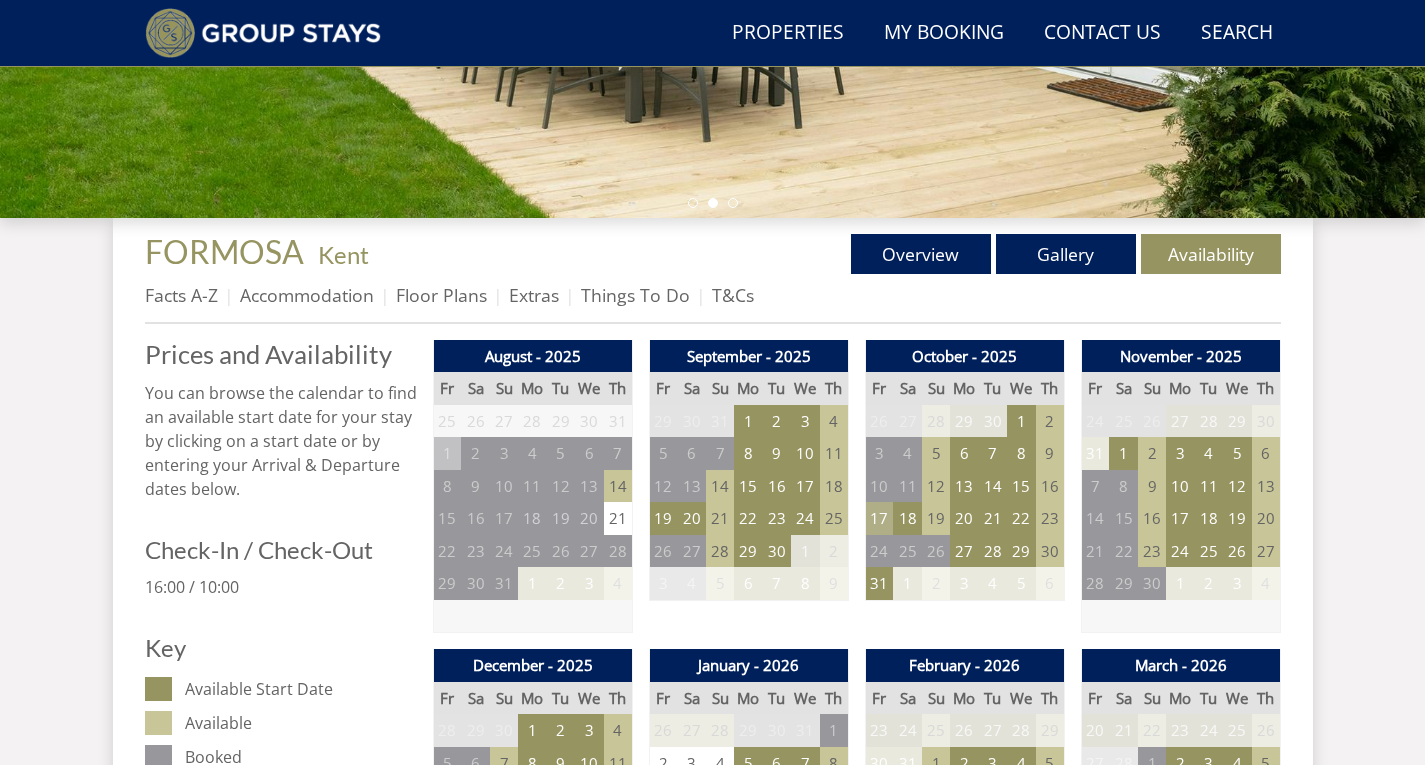 click on "17" at bounding box center (879, 518) 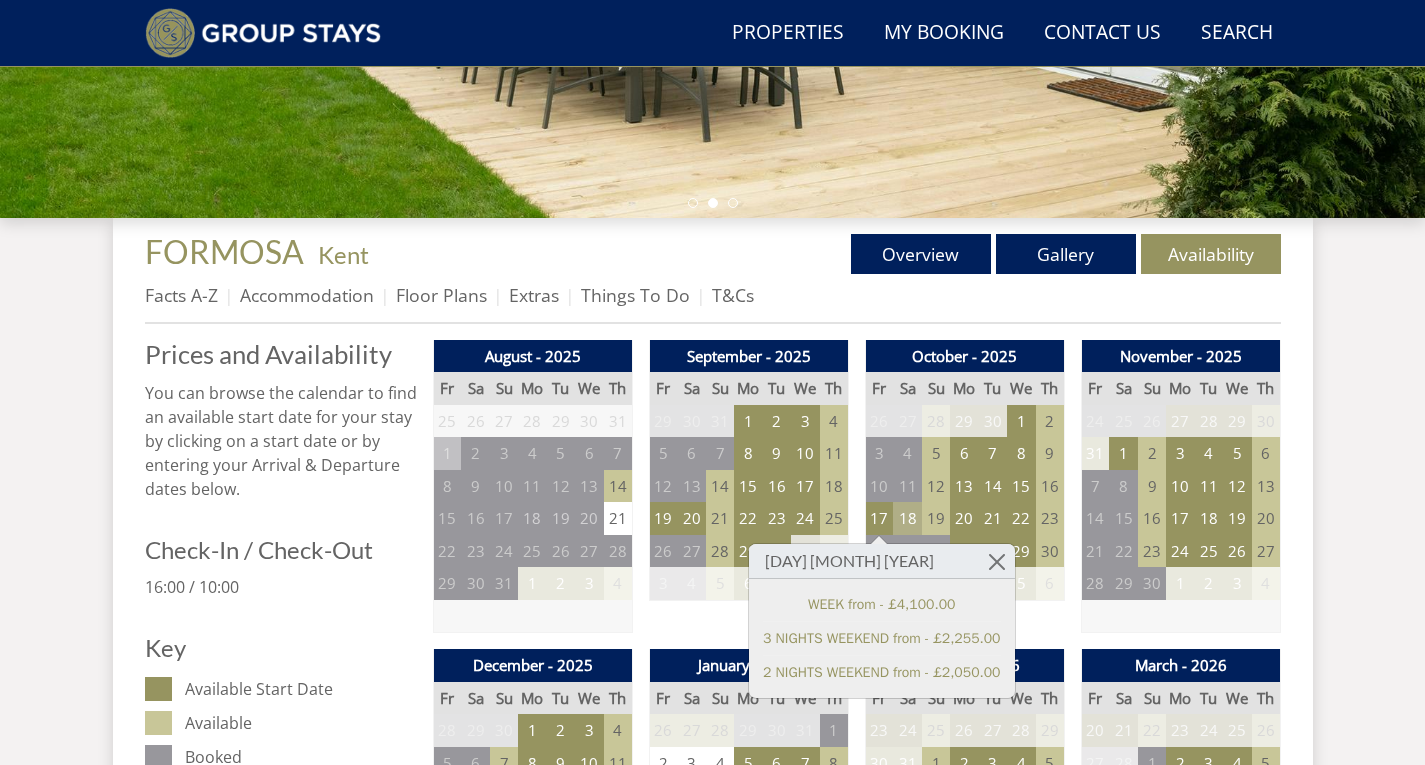 click on "18" at bounding box center [907, 518] 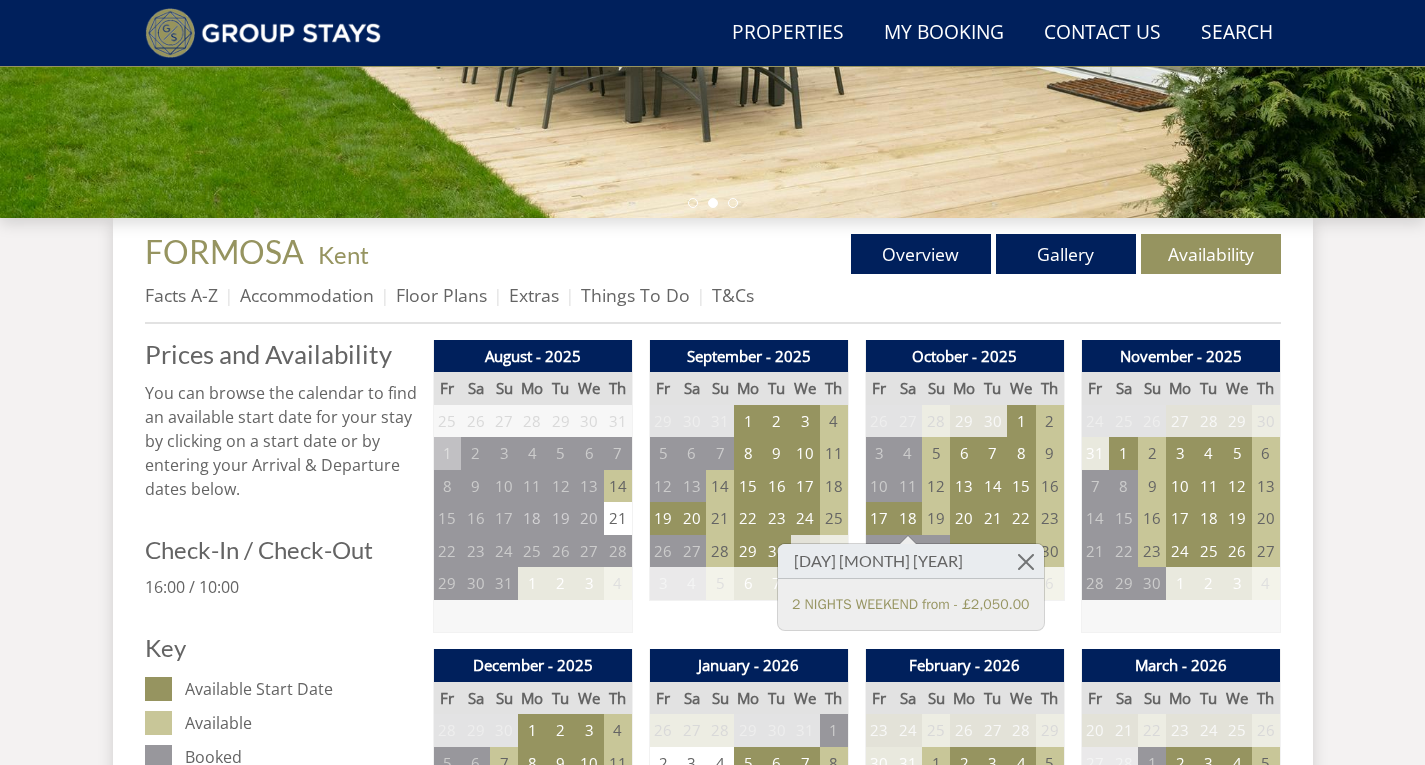 click on "19" at bounding box center (936, 518) 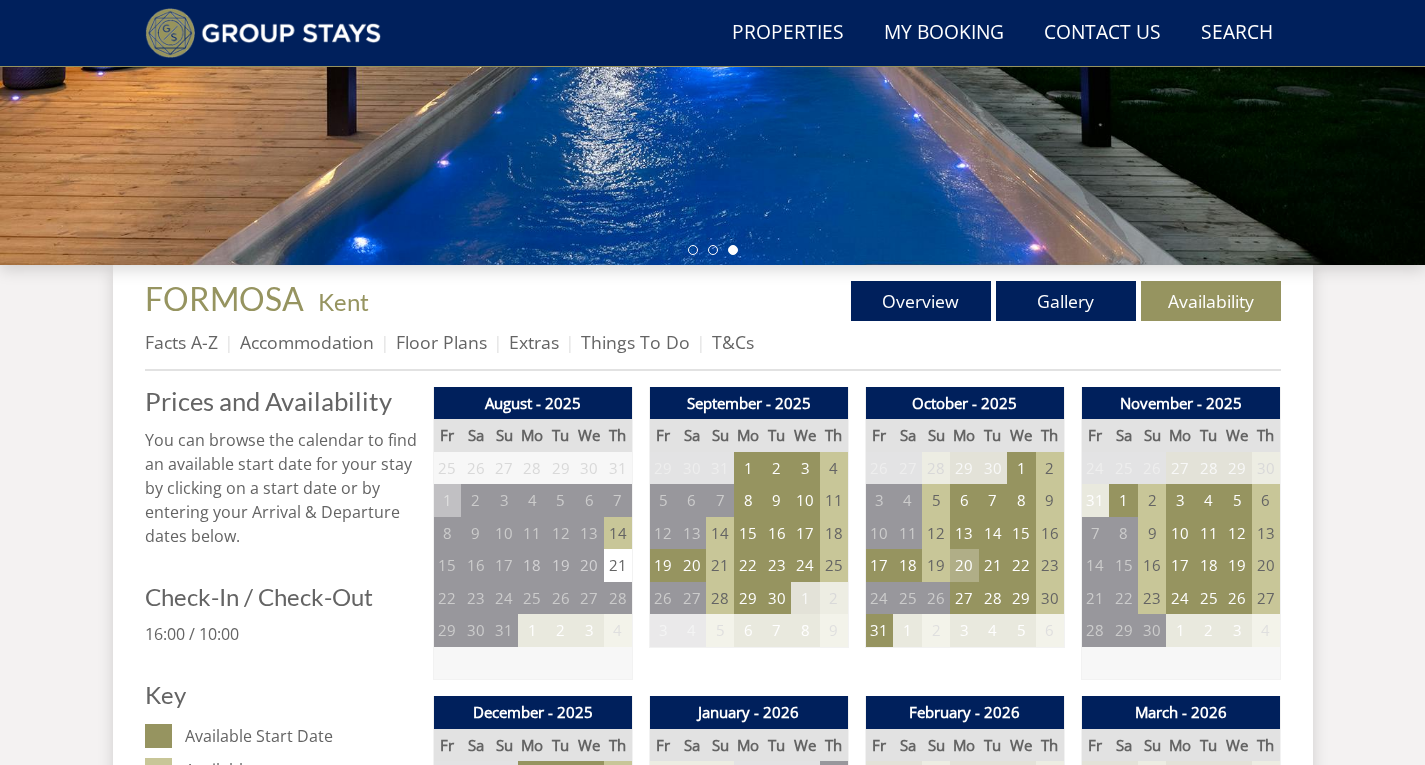 scroll, scrollTop: 493, scrollLeft: 0, axis: vertical 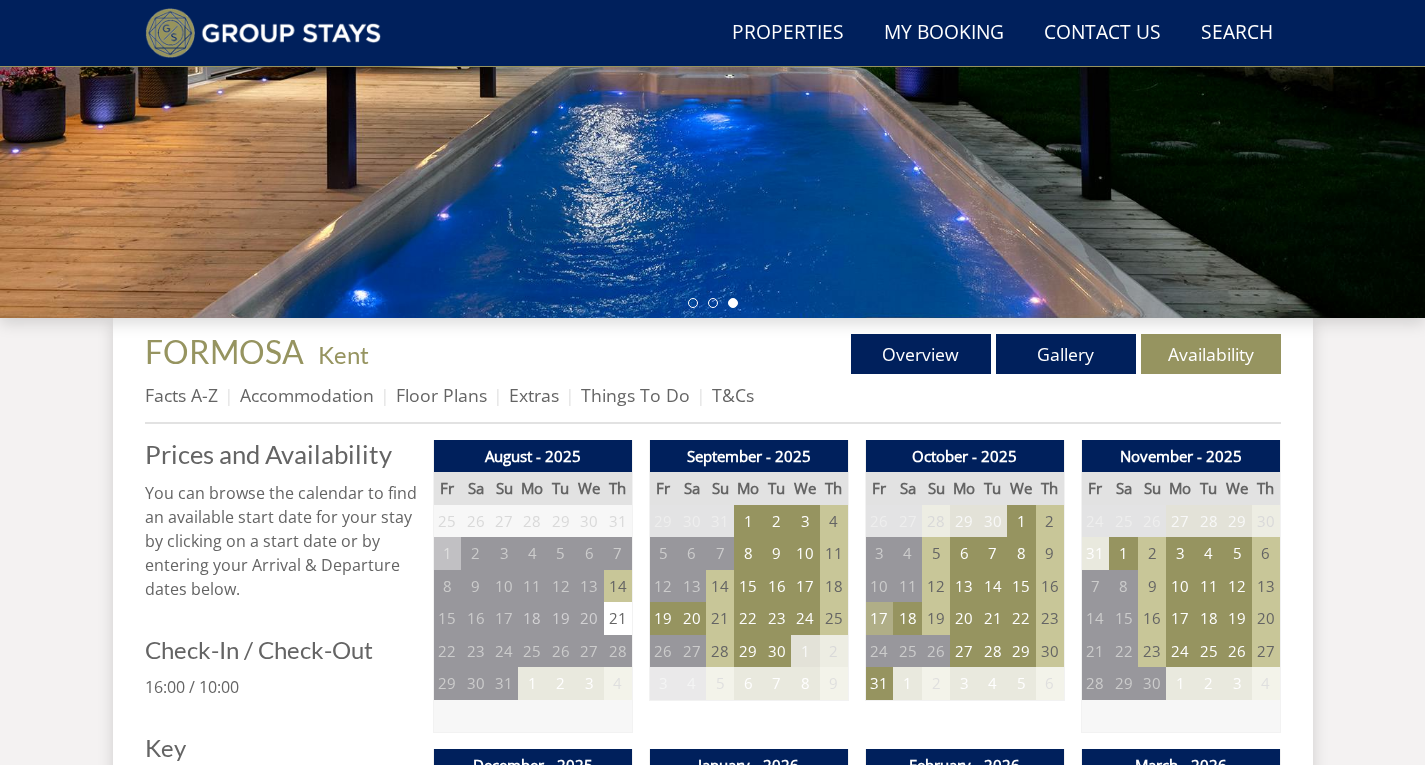 click on "17" at bounding box center (879, 618) 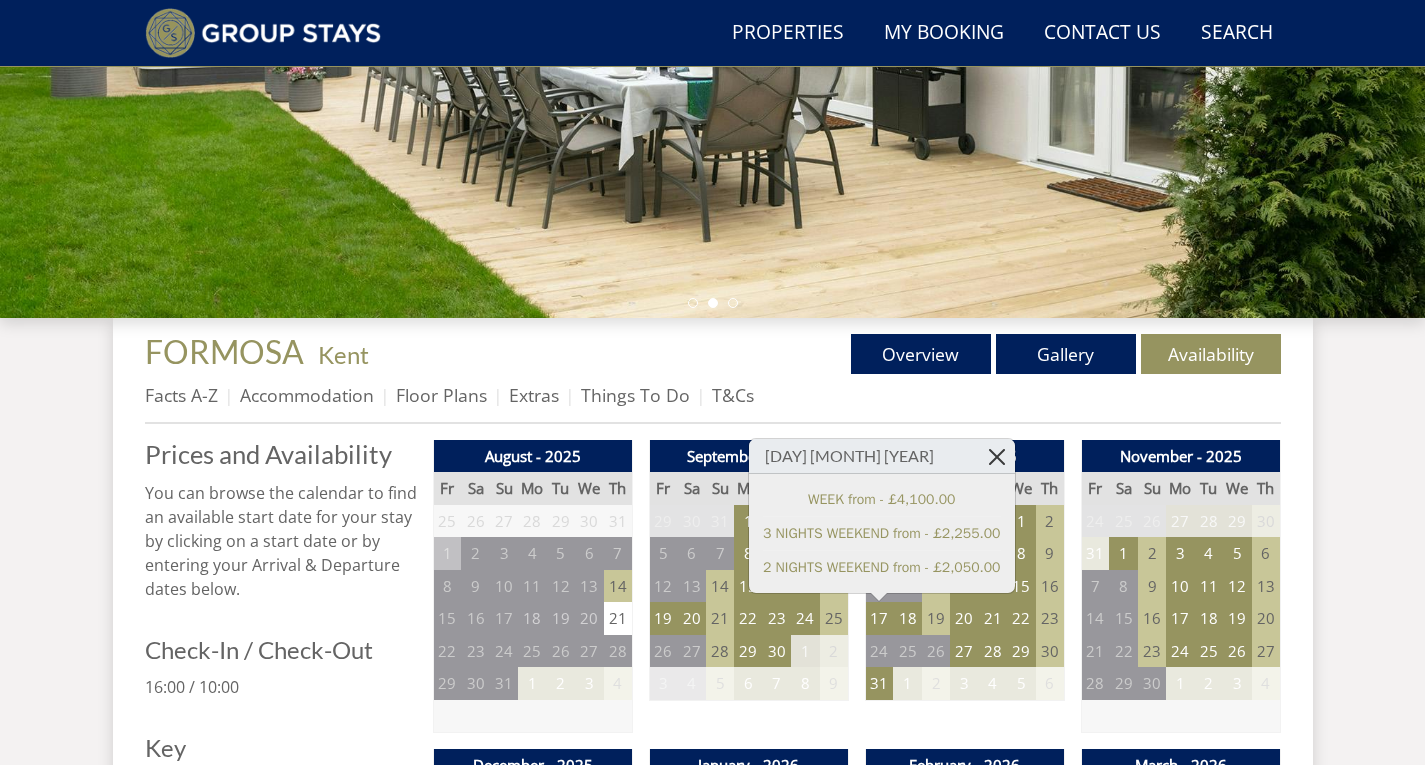 click at bounding box center [996, 456] 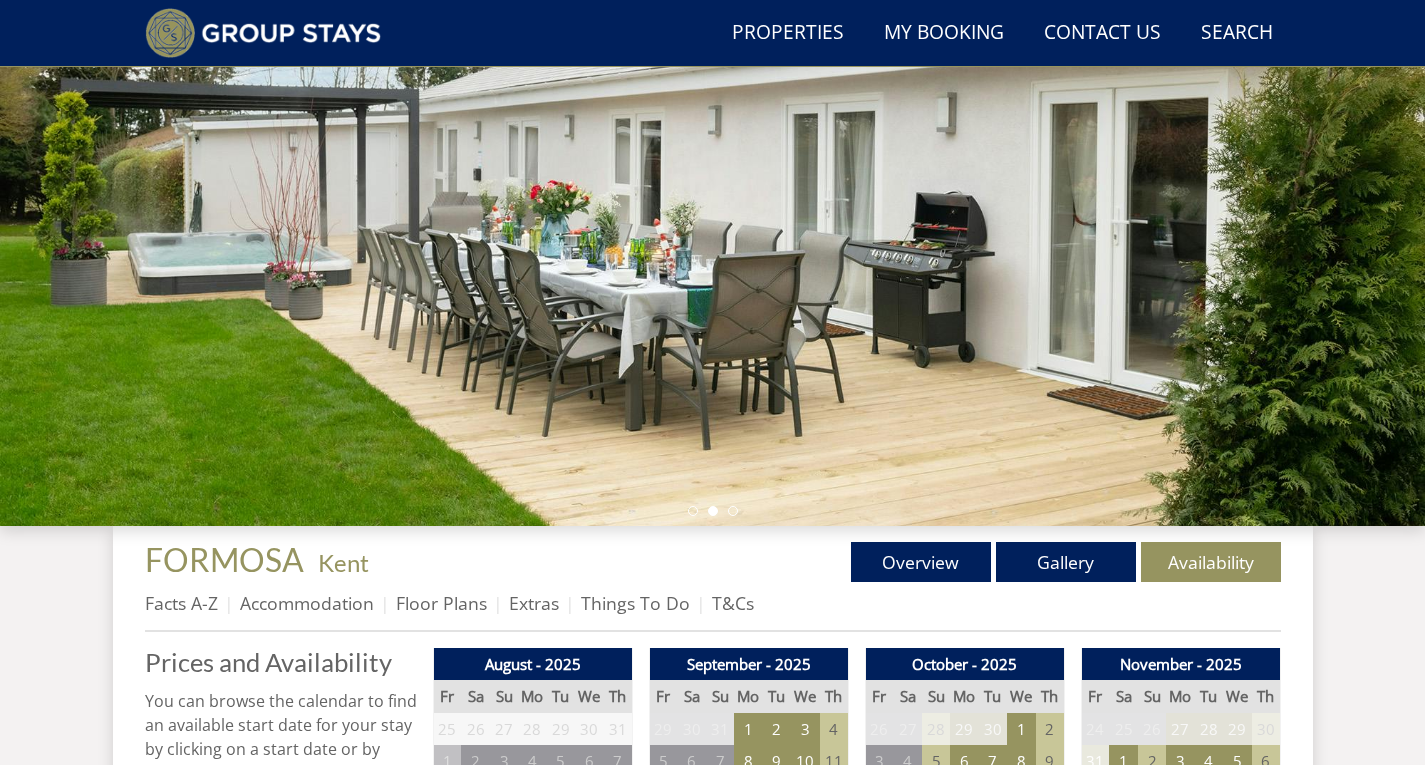scroll, scrollTop: 293, scrollLeft: 0, axis: vertical 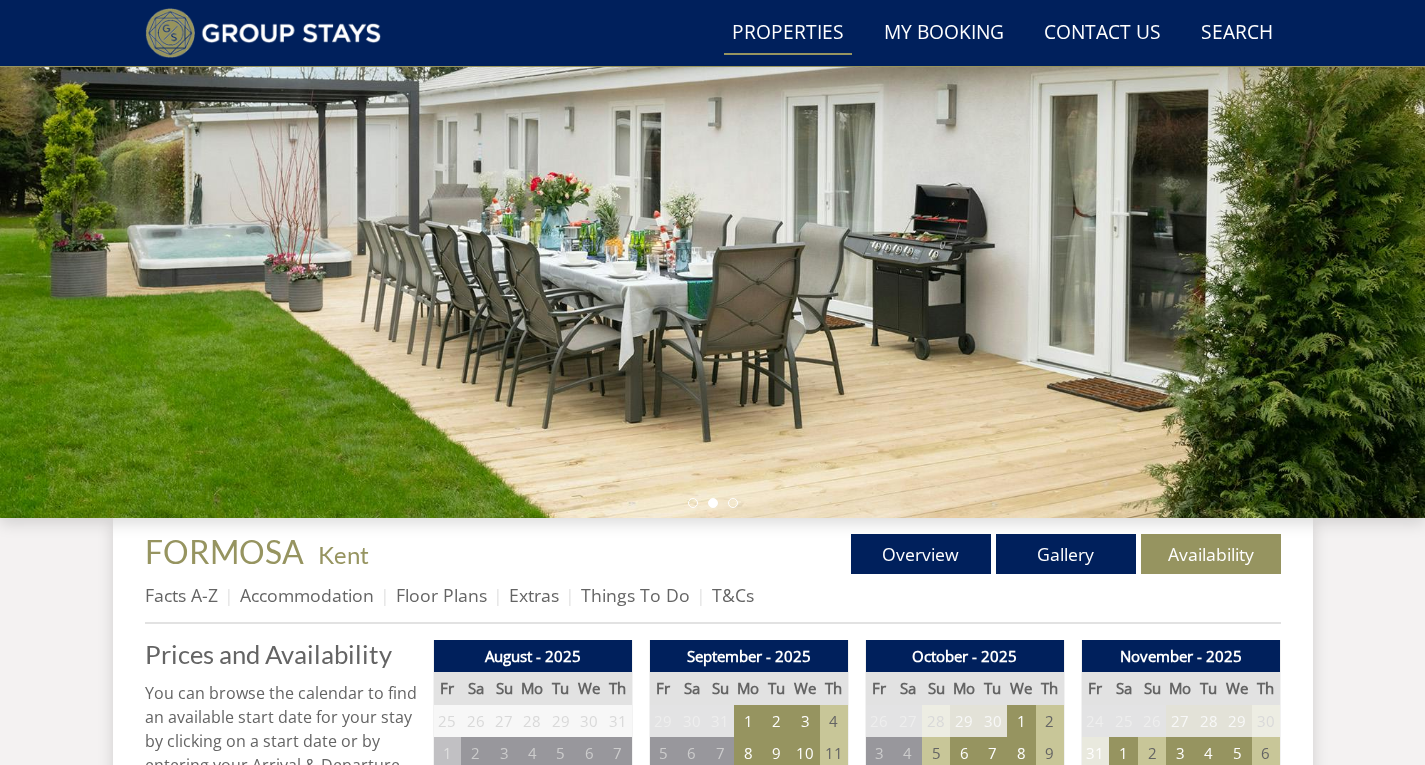 click on "Properties" at bounding box center [788, 33] 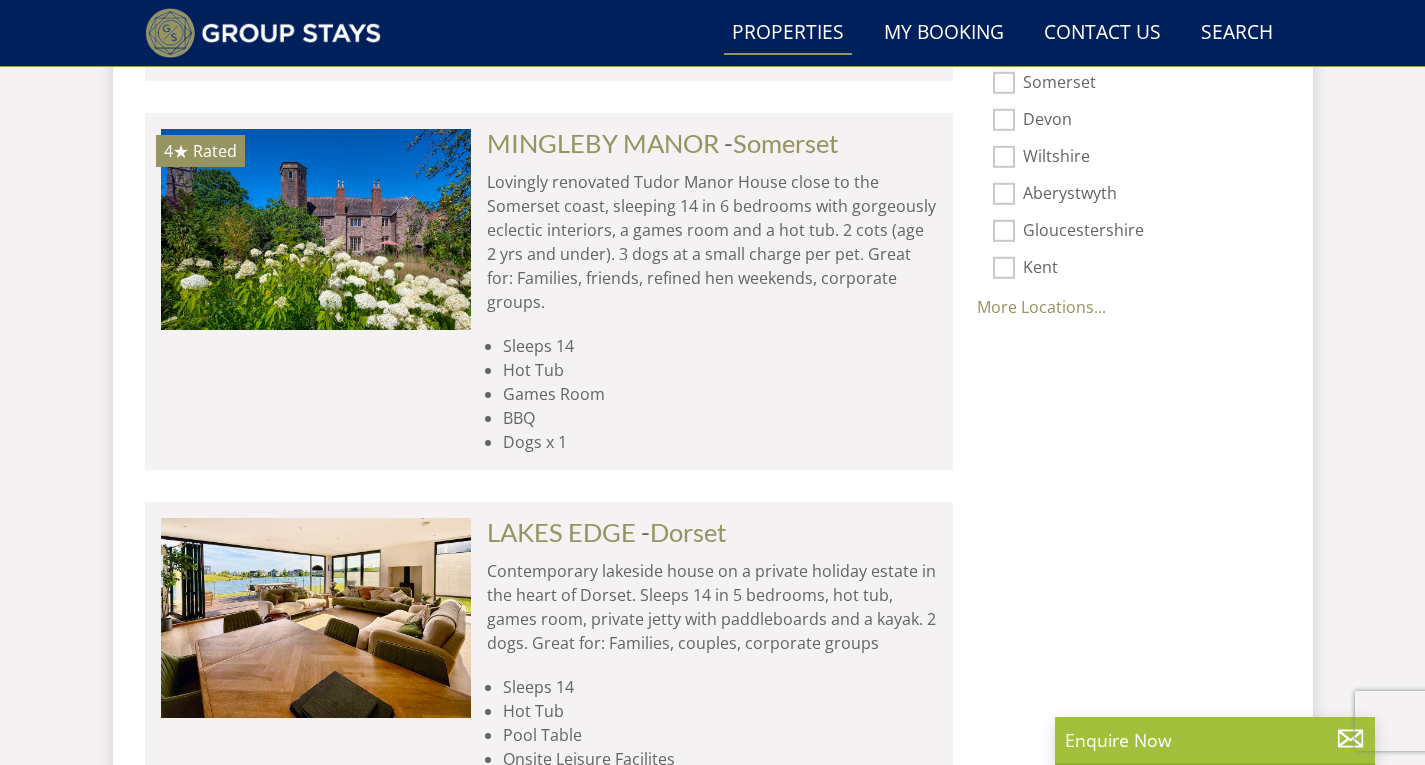 scroll, scrollTop: 1494, scrollLeft: 0, axis: vertical 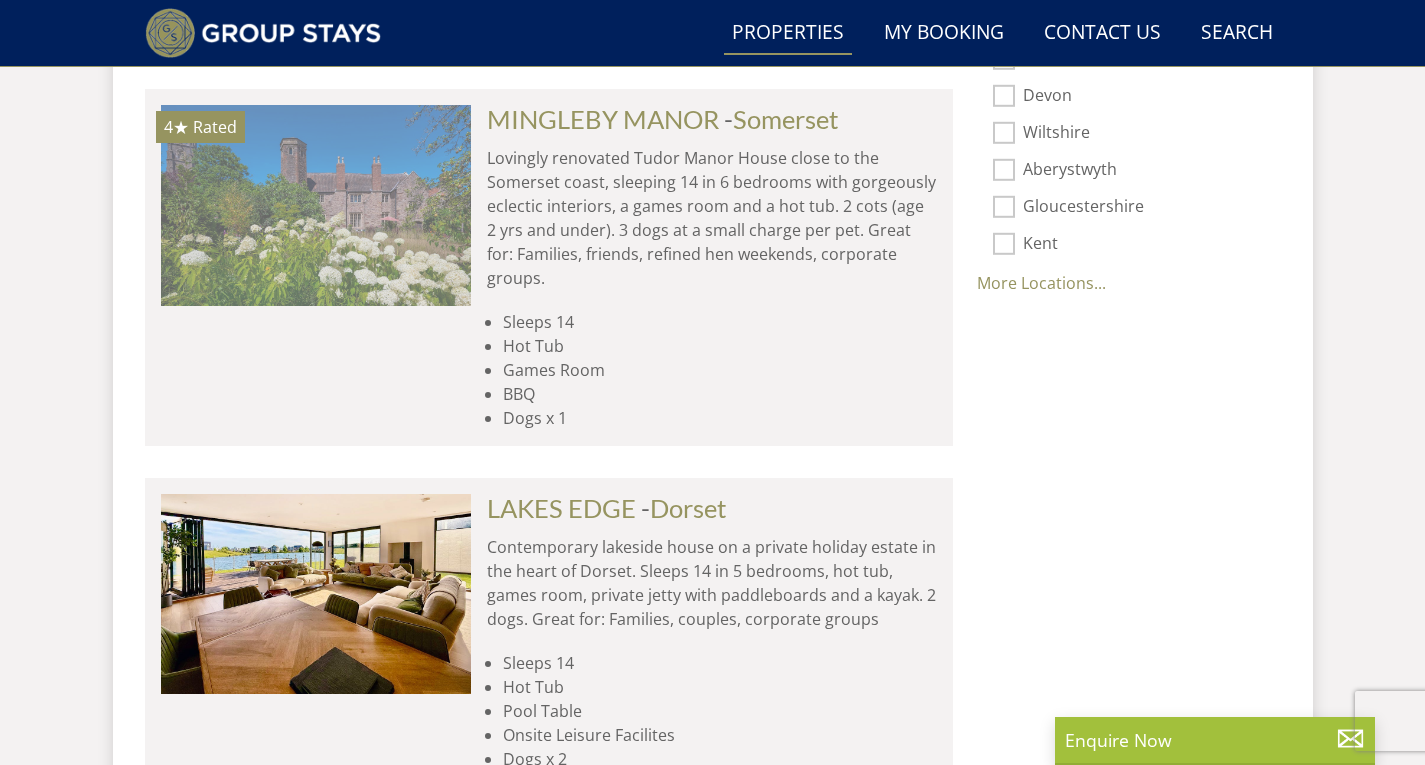 click at bounding box center (316, 205) 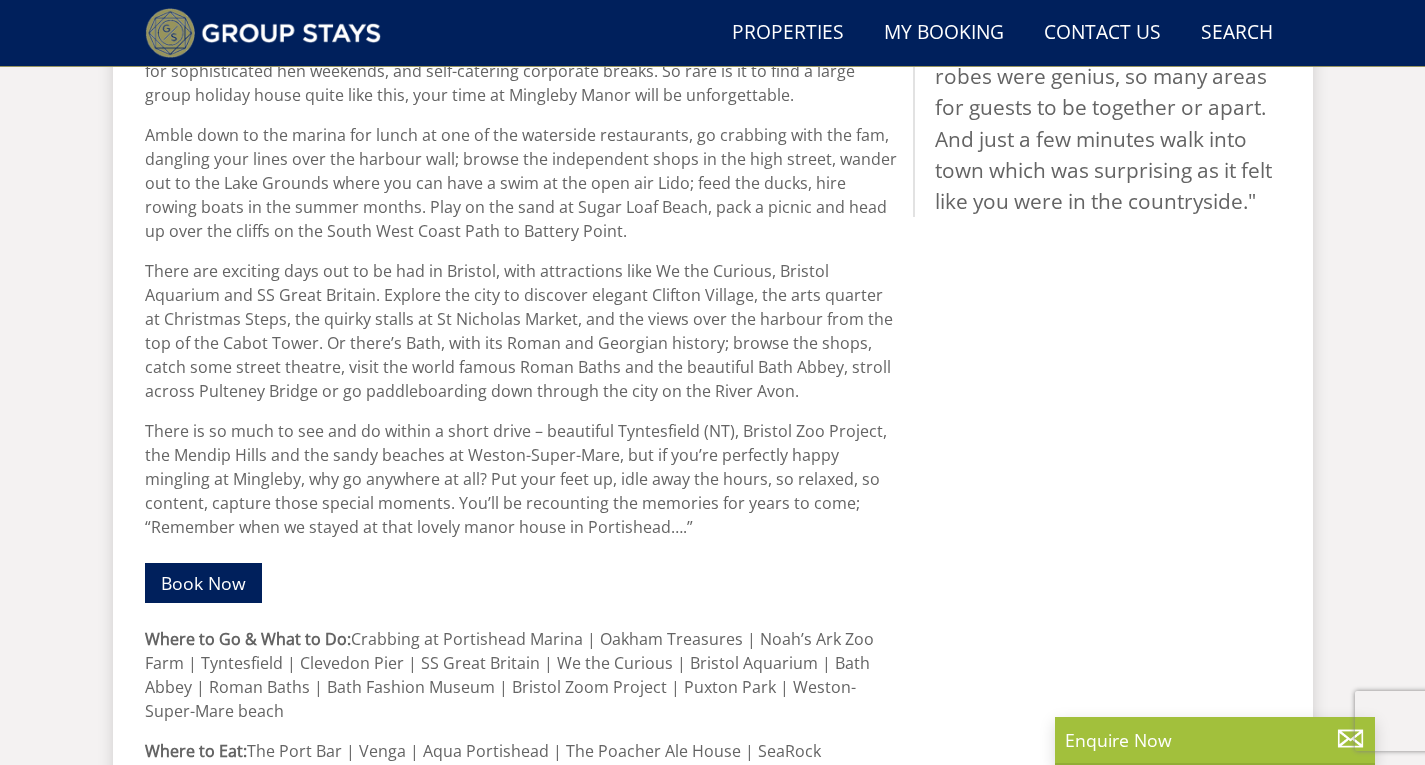 scroll, scrollTop: 1087, scrollLeft: 0, axis: vertical 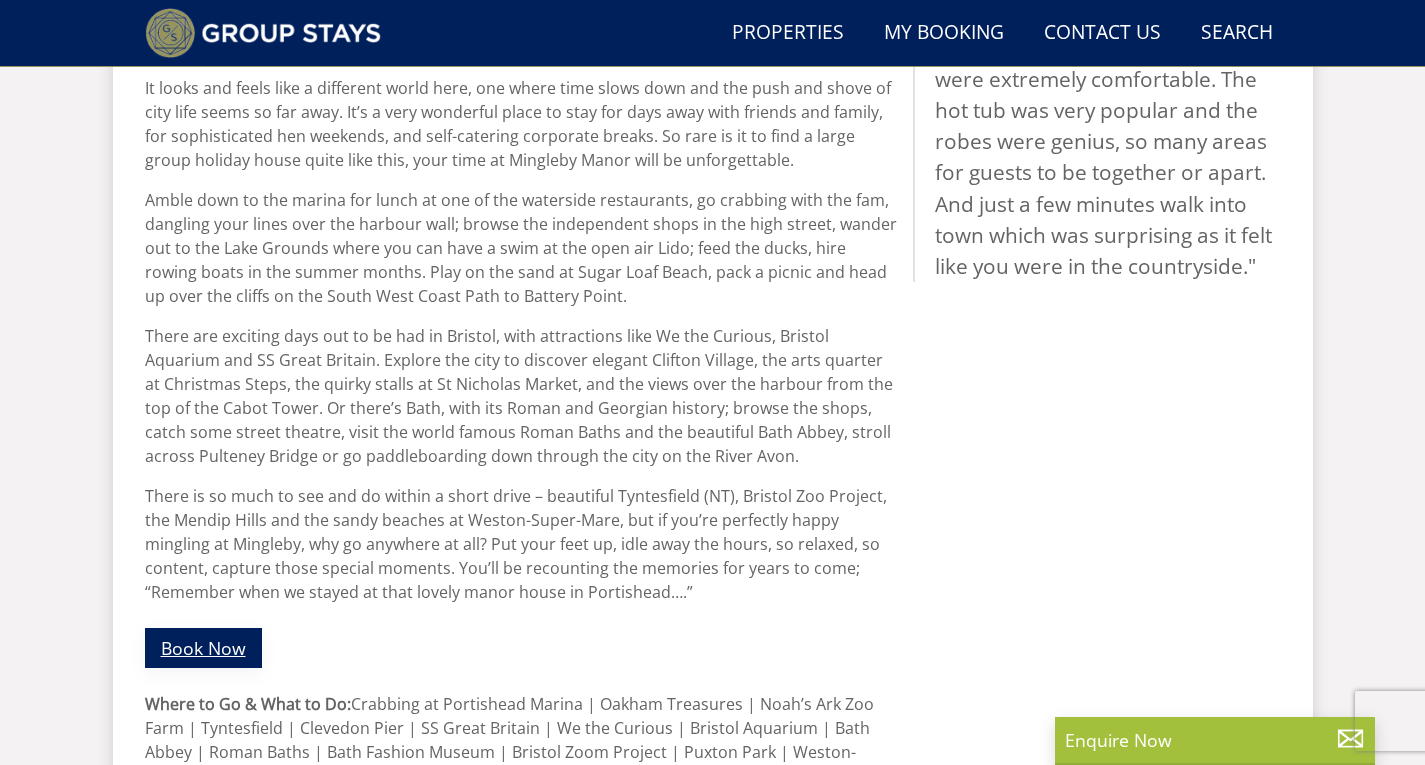 click on "Book Now" at bounding box center [203, 647] 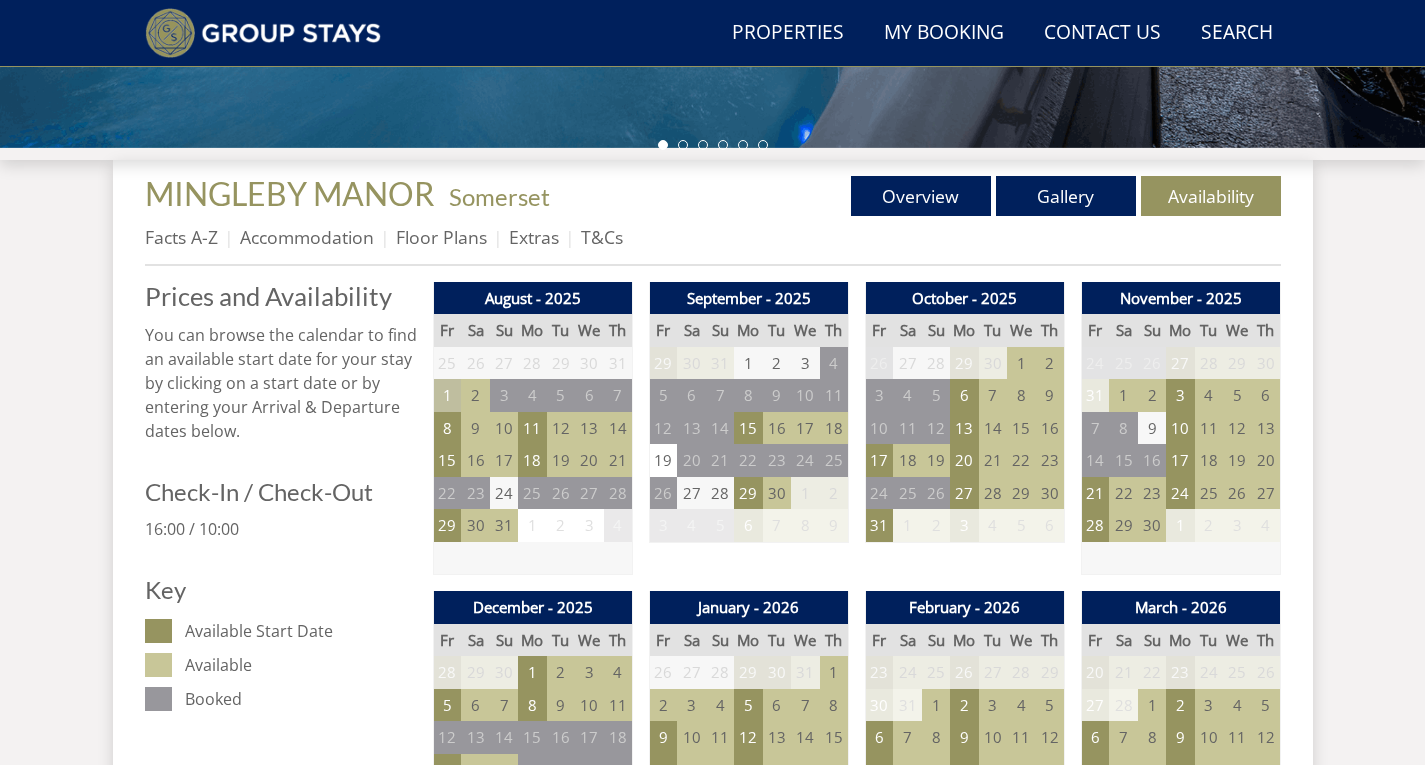 scroll, scrollTop: 675, scrollLeft: 0, axis: vertical 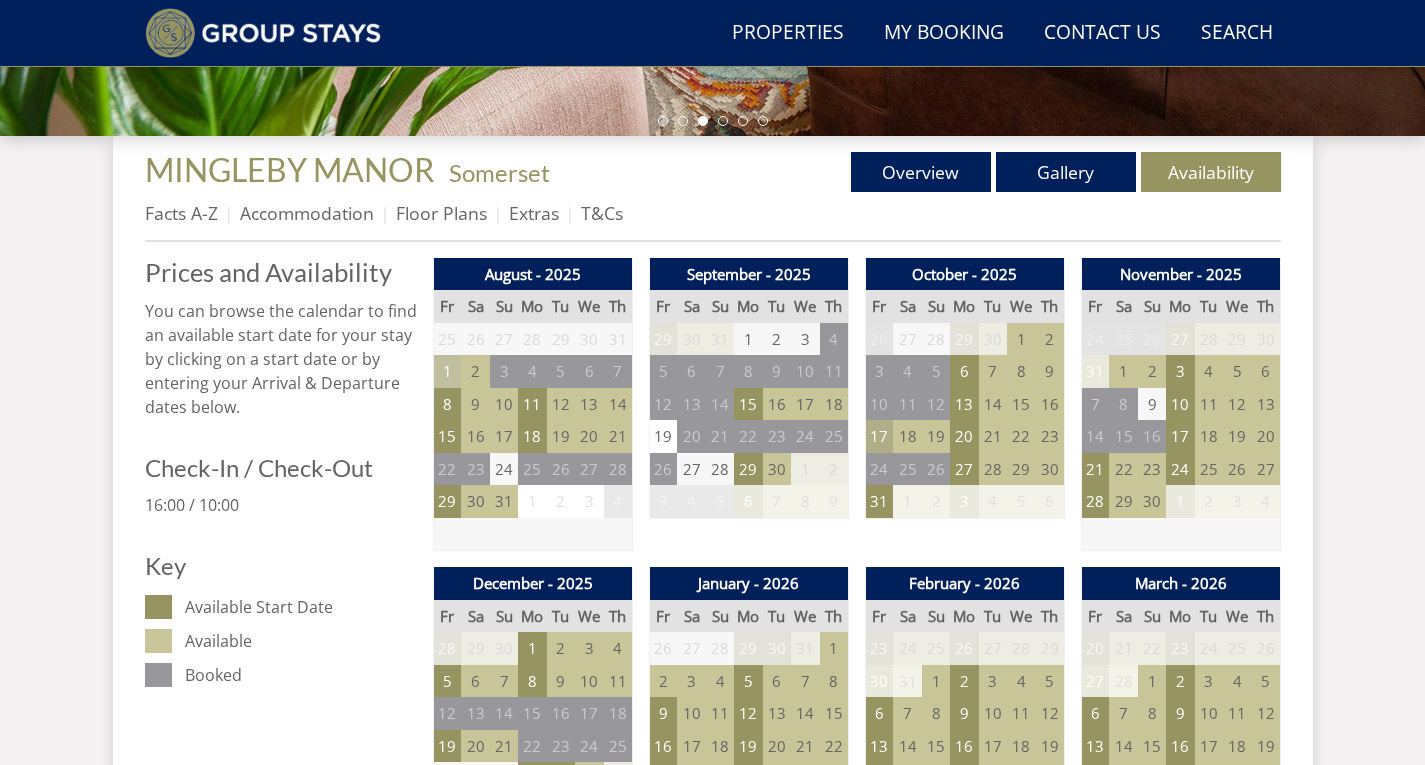 click on "17" at bounding box center (879, 436) 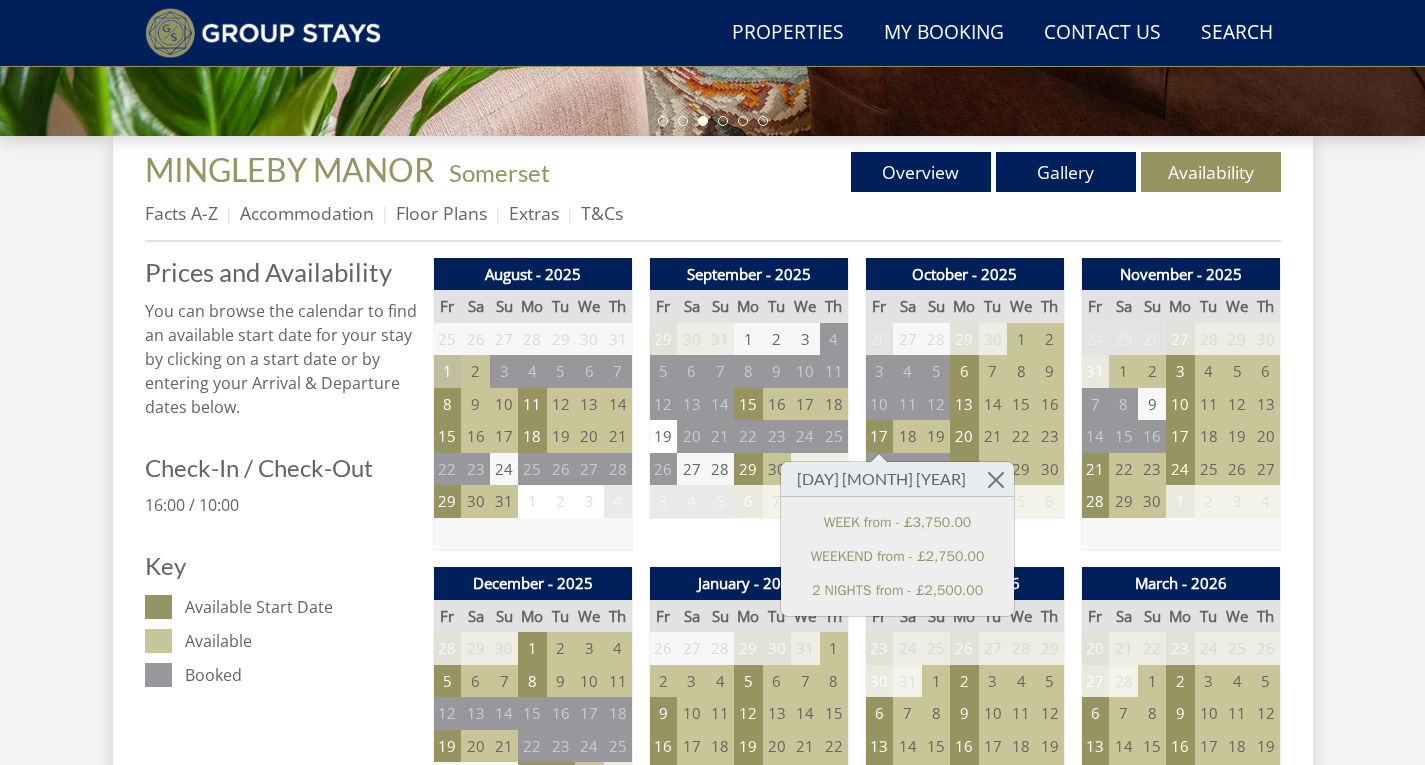 click on "18" at bounding box center [907, 436] 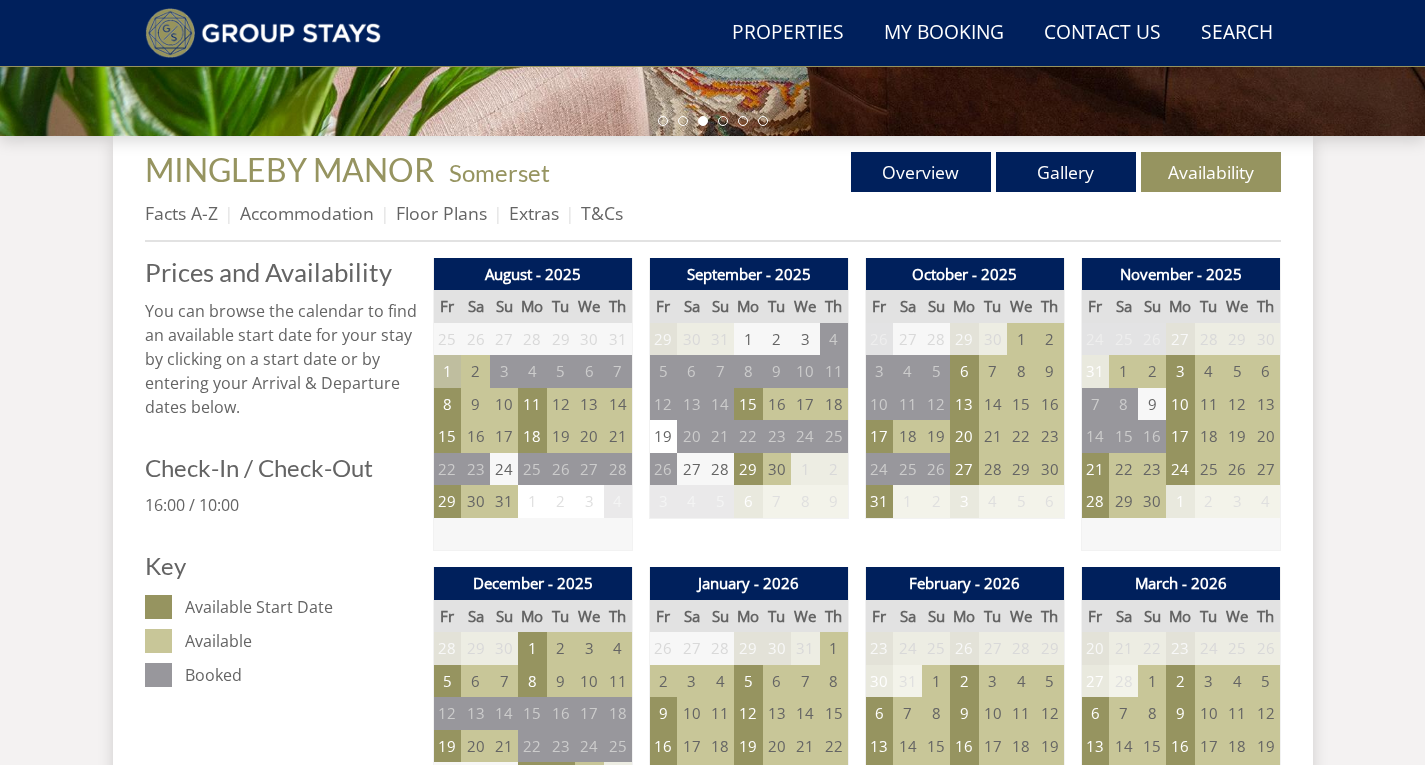 click on "18" at bounding box center (907, 436) 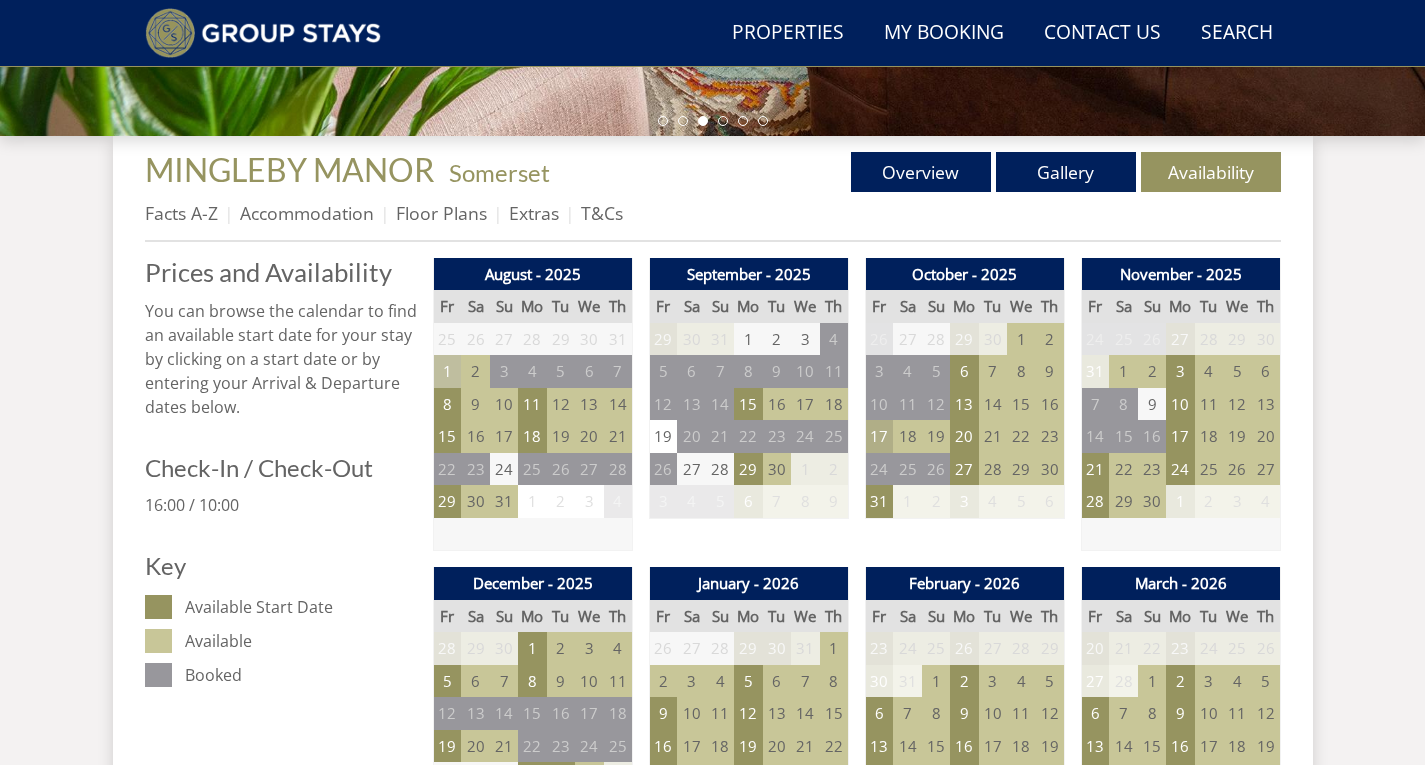 click on "17" at bounding box center (879, 436) 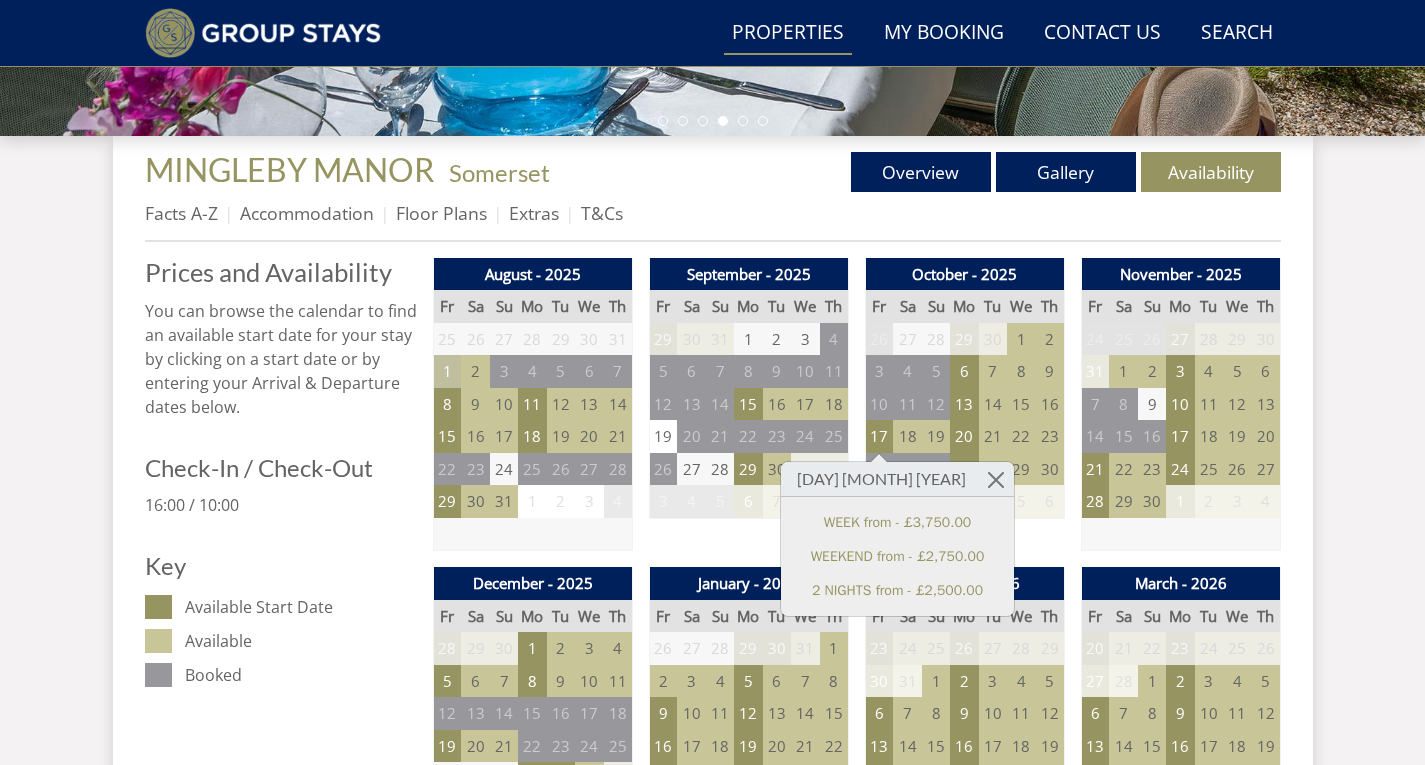 click on "Properties" at bounding box center [788, 33] 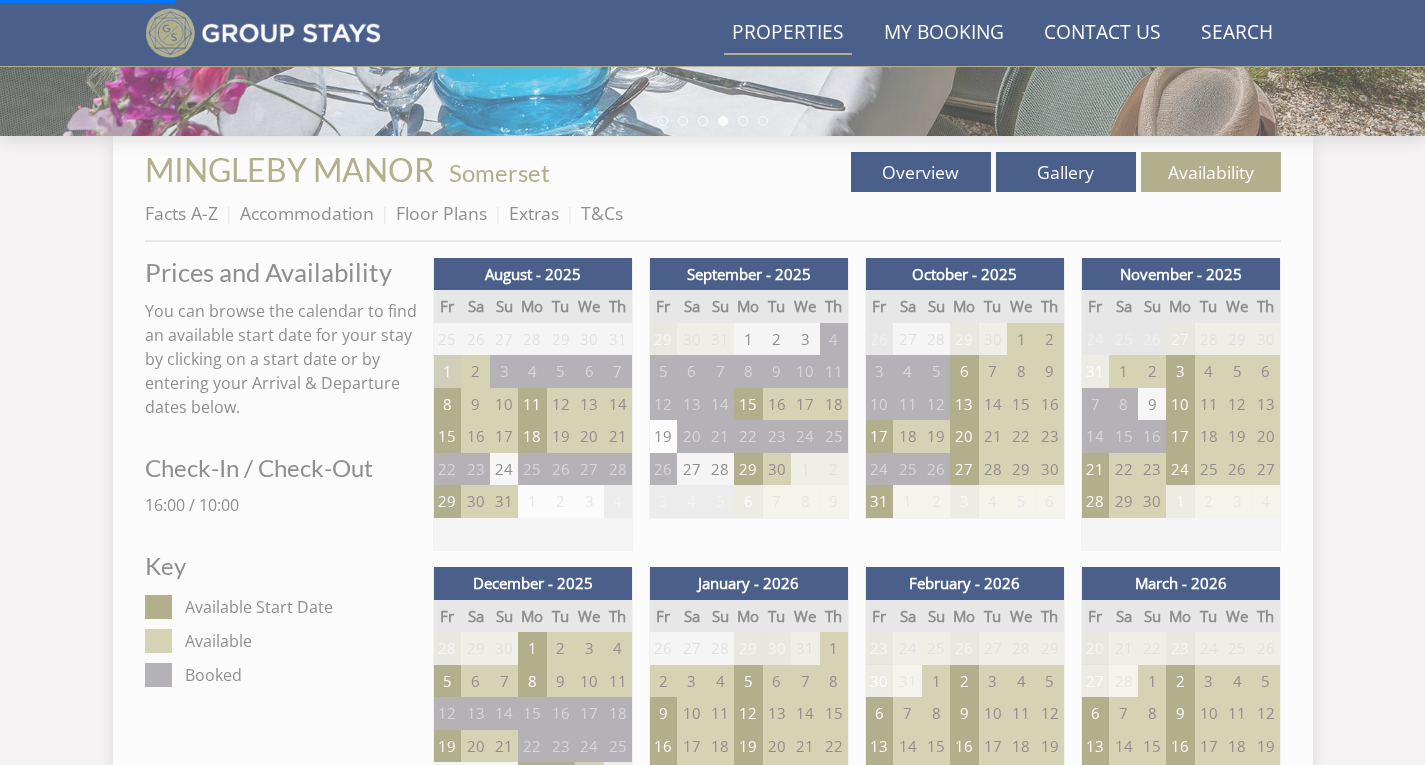 click on "Properties" at bounding box center [788, 33] 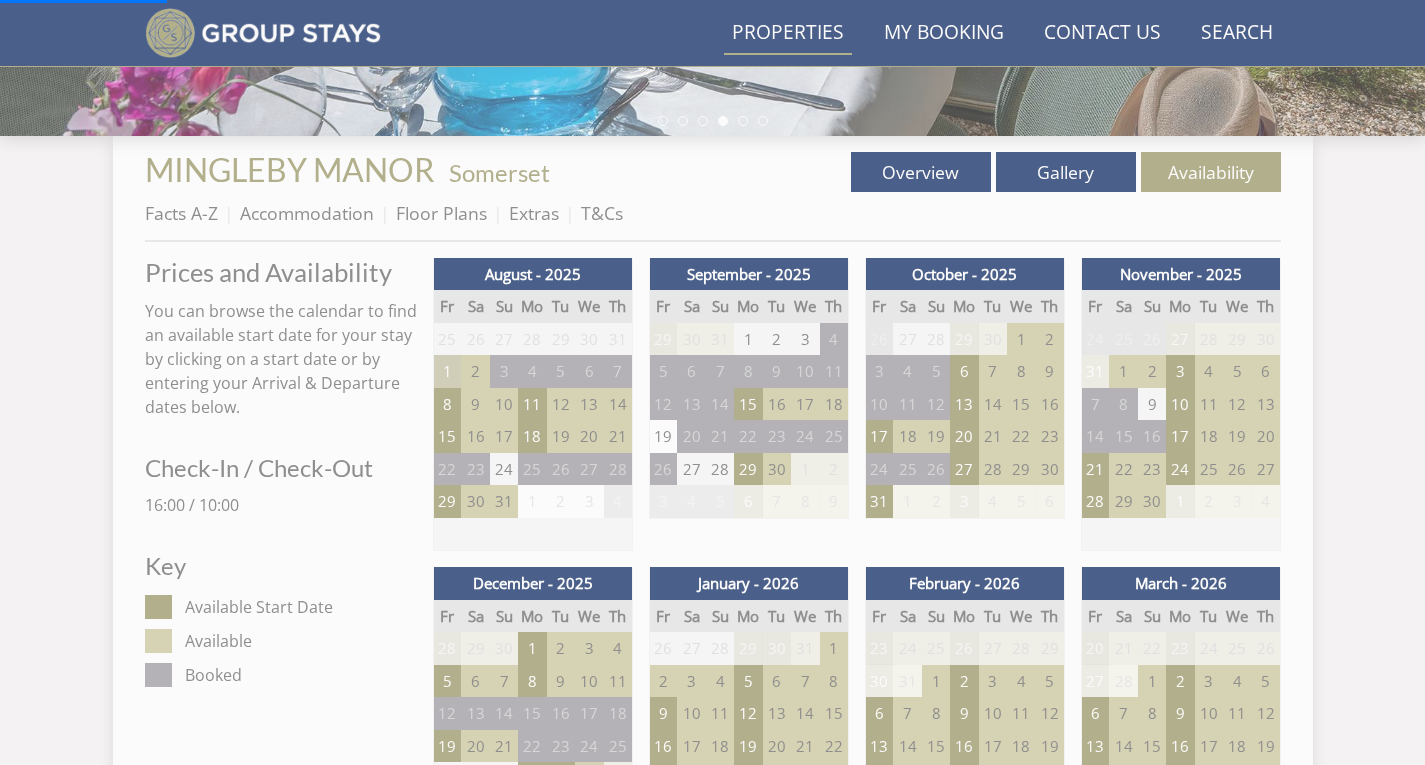 click on "Properties" at bounding box center [788, 33] 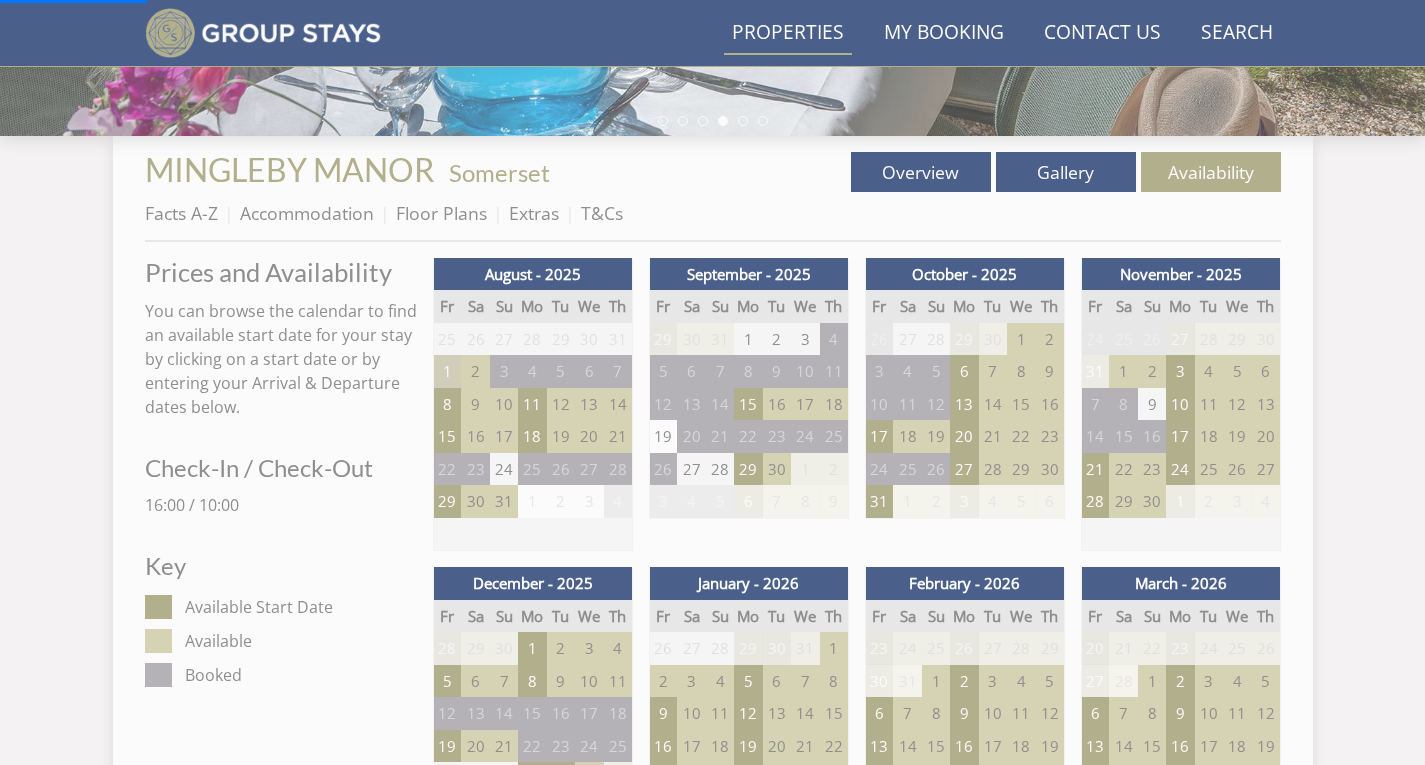 click on "Properties" at bounding box center (788, 33) 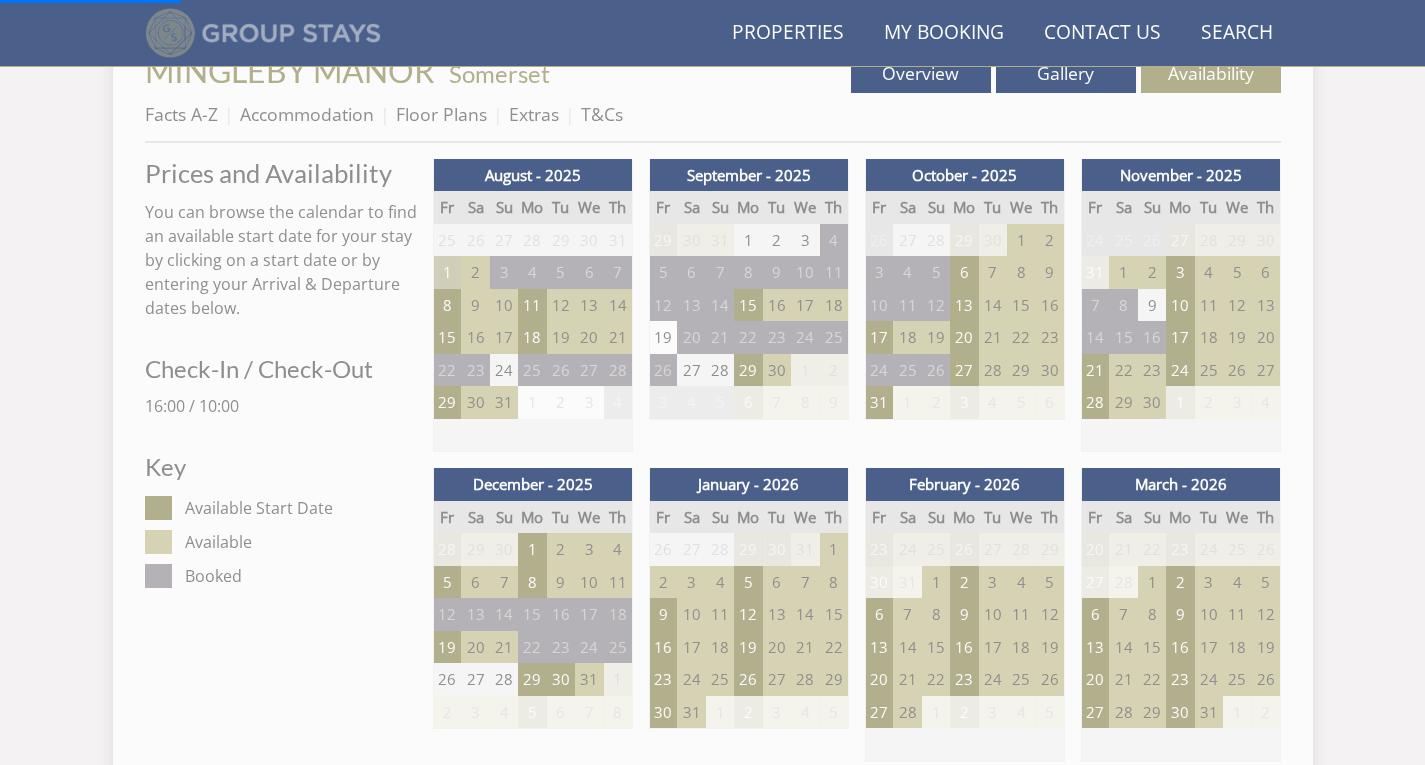 scroll, scrollTop: 675, scrollLeft: 0, axis: vertical 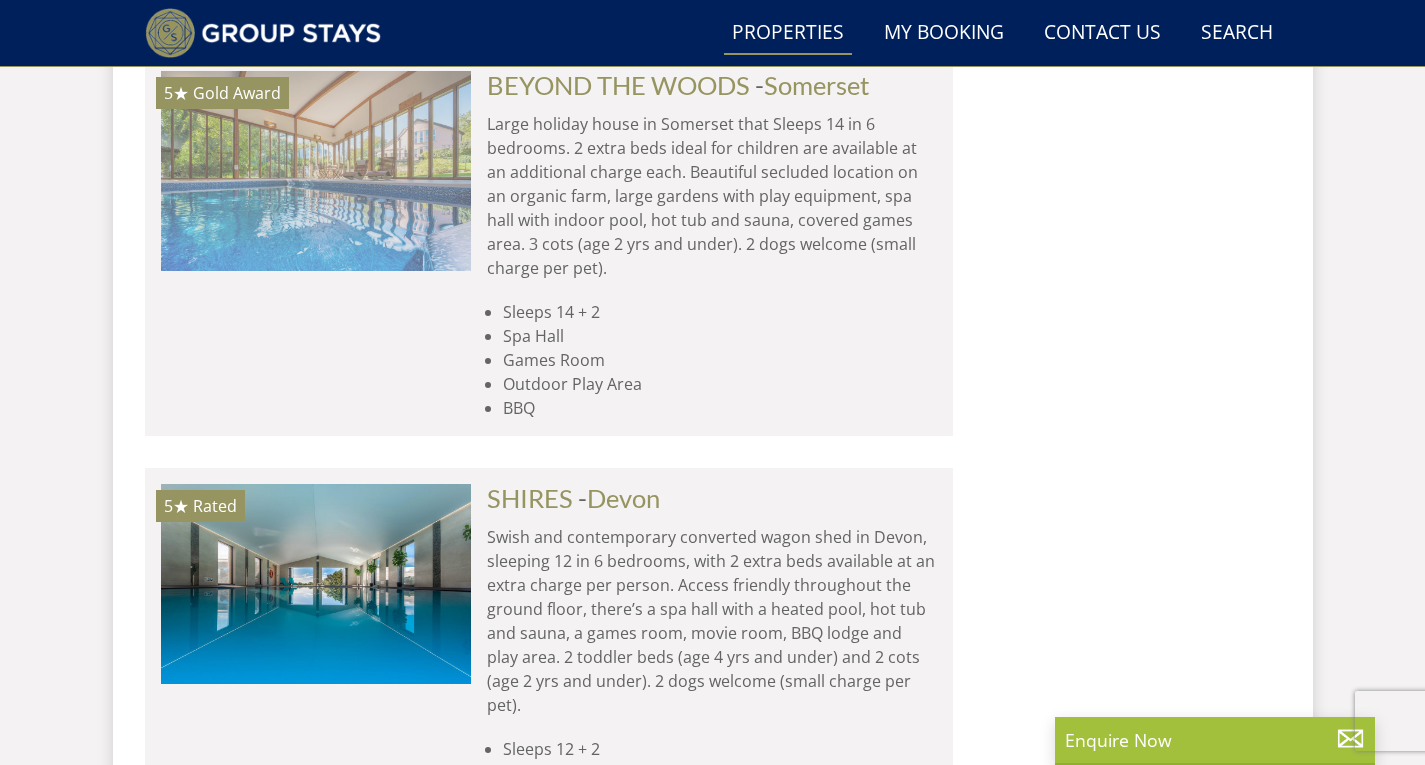 click at bounding box center (316, 171) 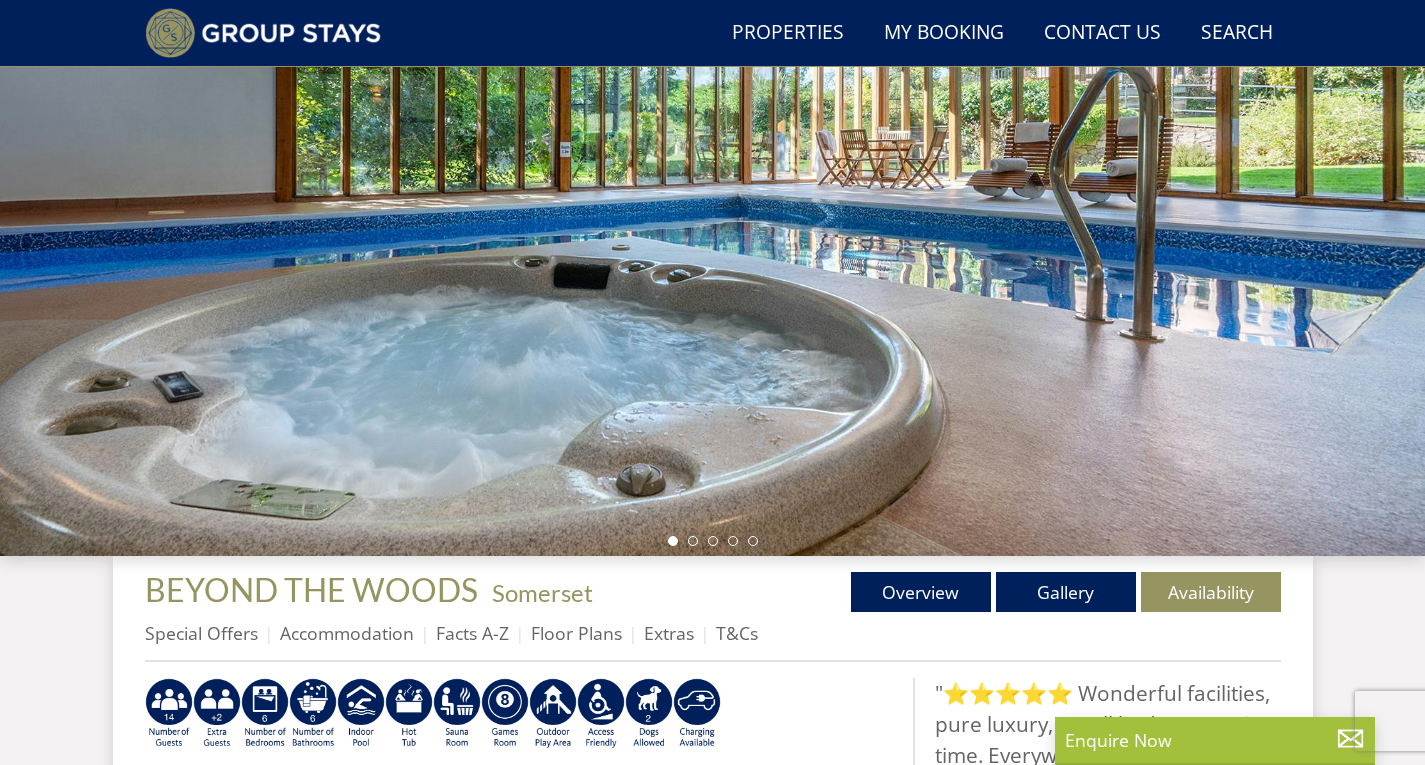scroll, scrollTop: 388, scrollLeft: 0, axis: vertical 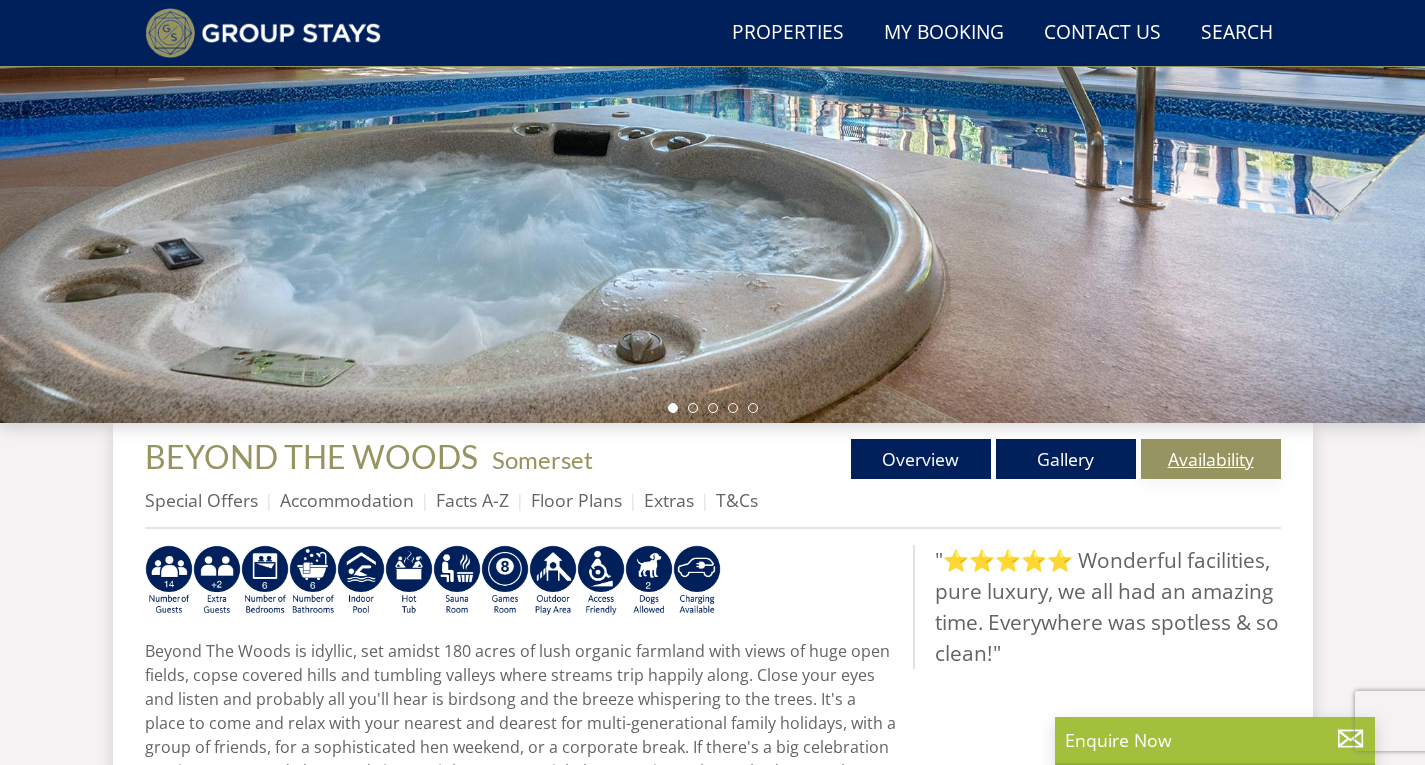 click on "Availability" at bounding box center (1211, 459) 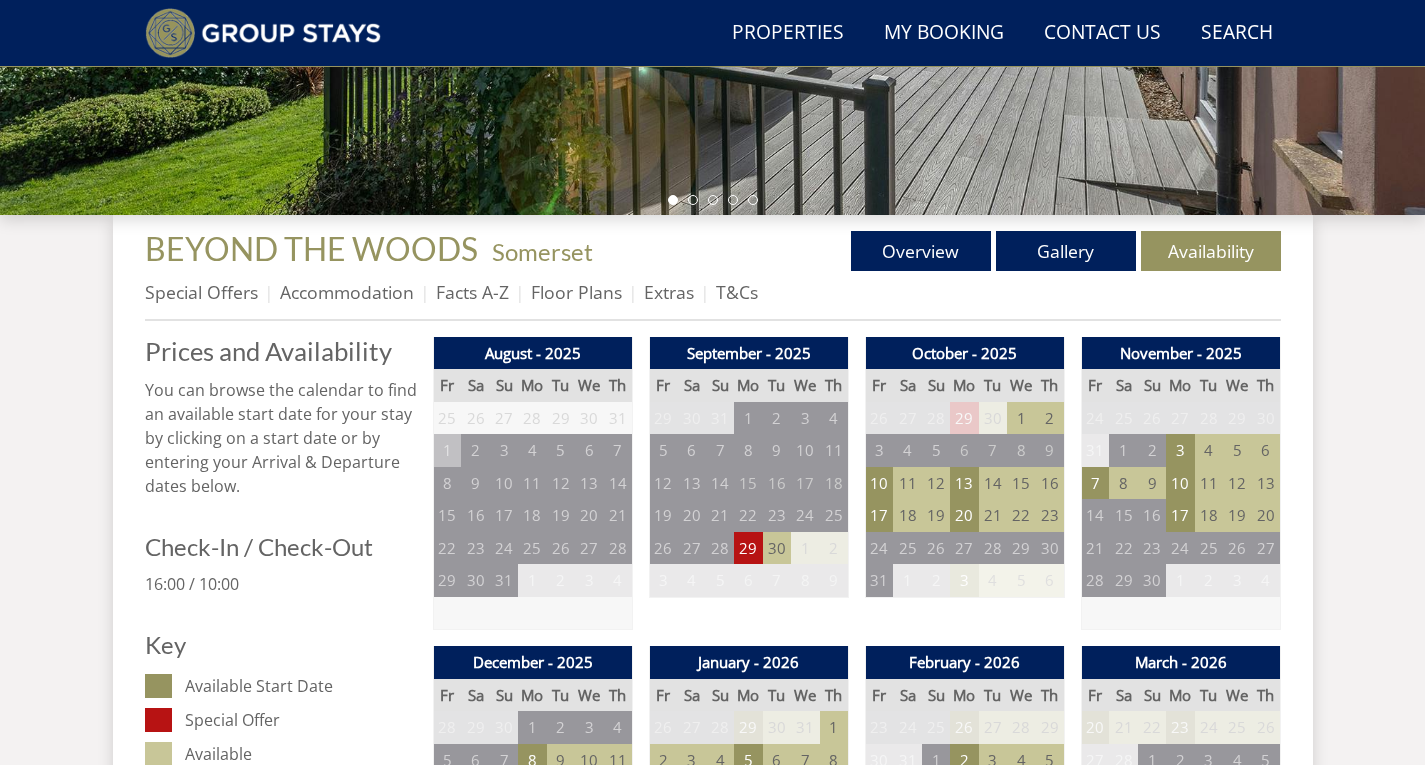 scroll, scrollTop: 597, scrollLeft: 0, axis: vertical 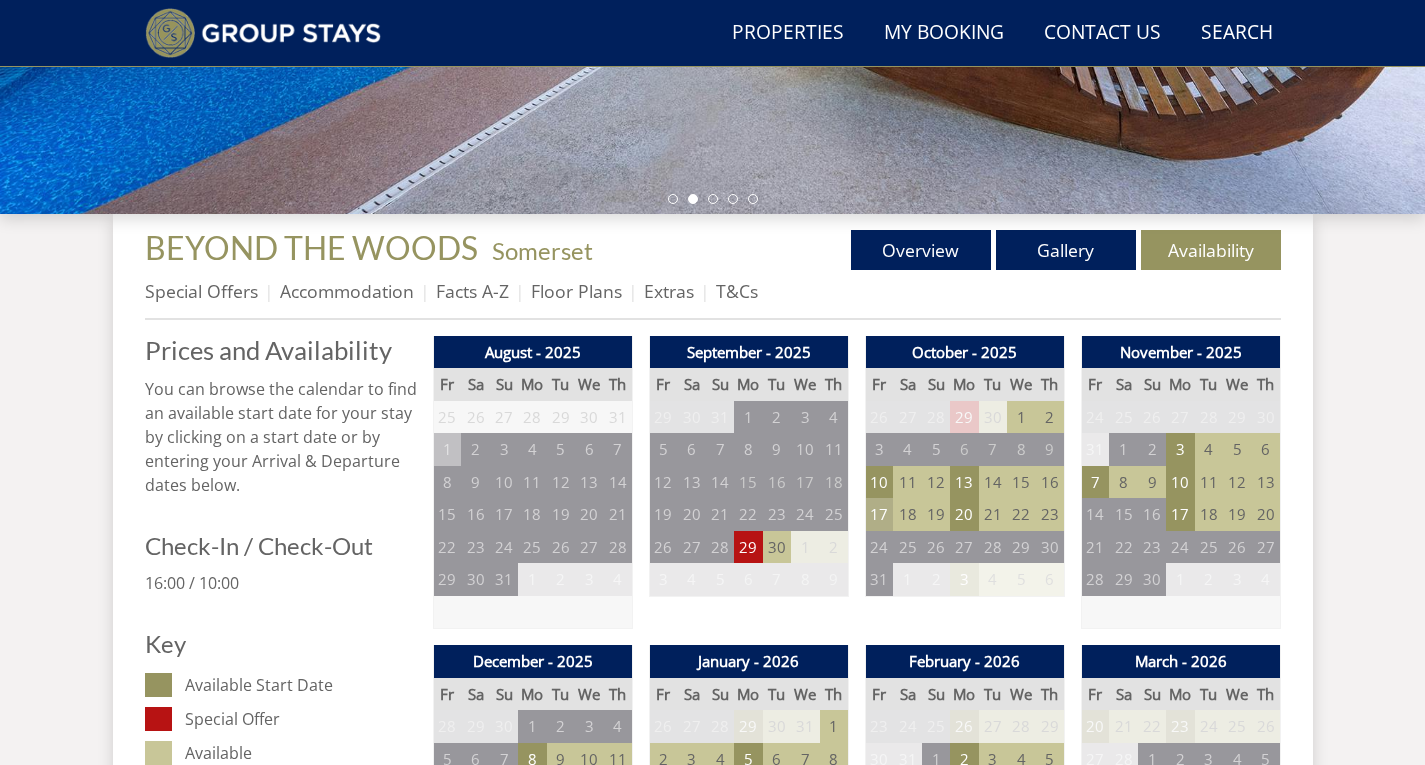 click on "17" at bounding box center [879, 514] 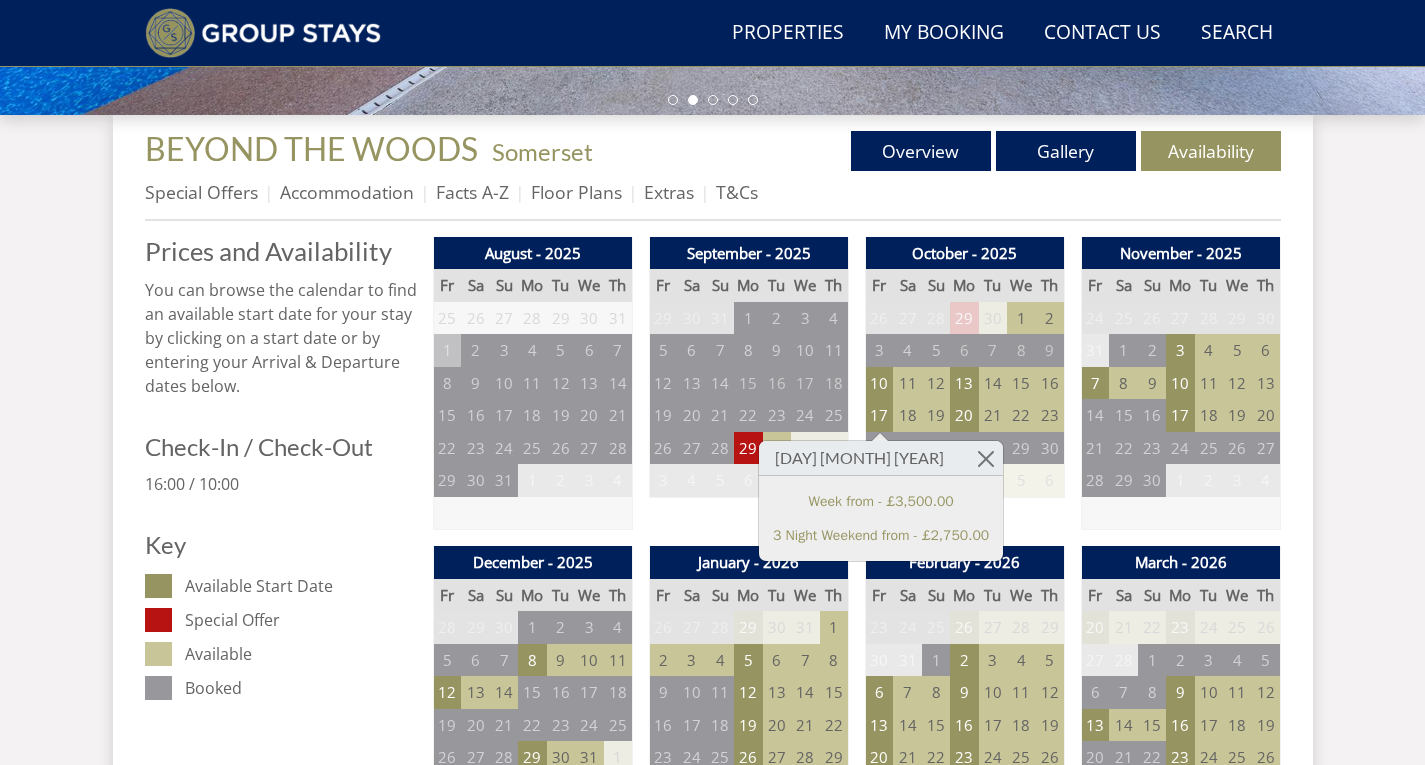 scroll, scrollTop: 697, scrollLeft: 0, axis: vertical 